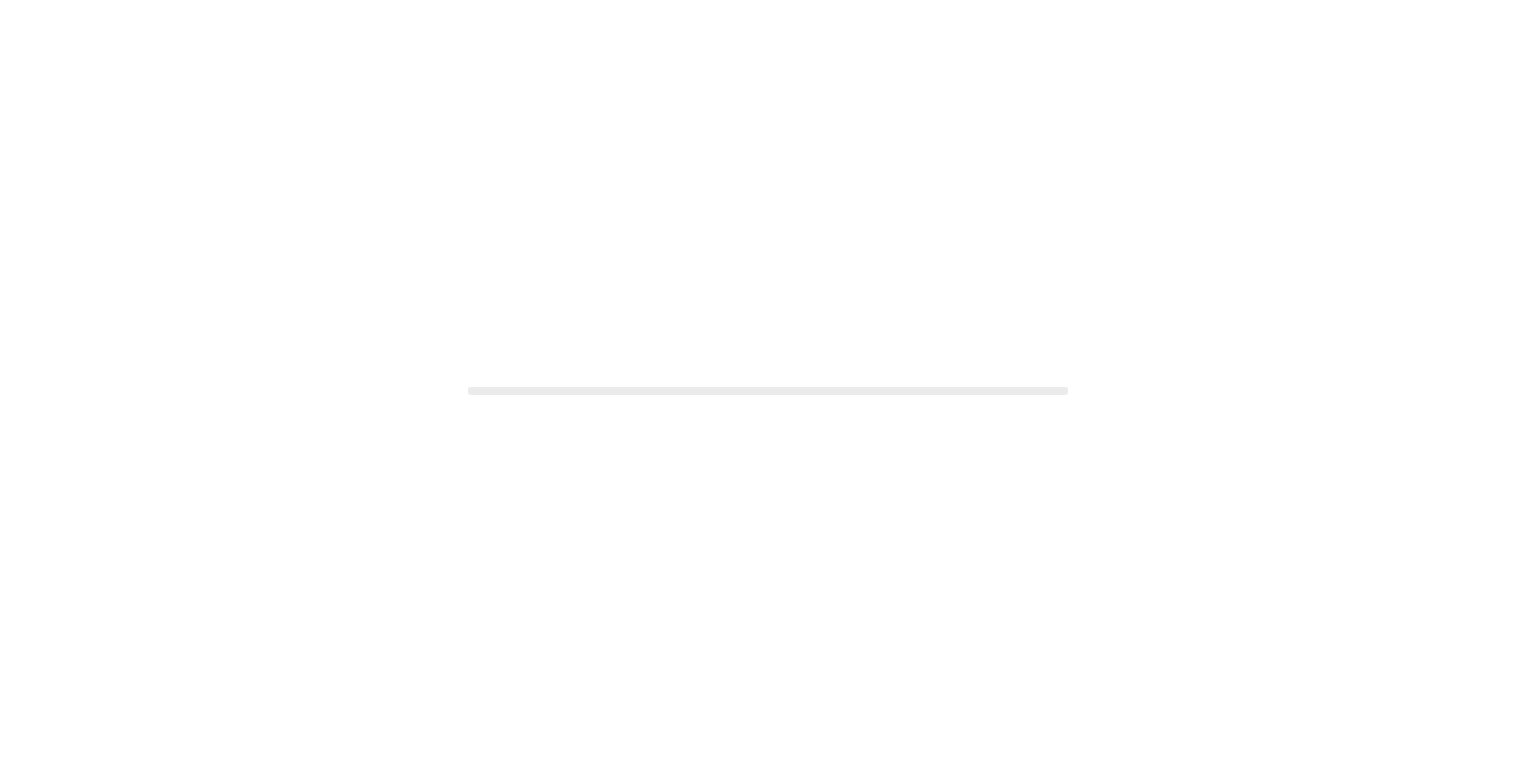 scroll, scrollTop: 0, scrollLeft: 0, axis: both 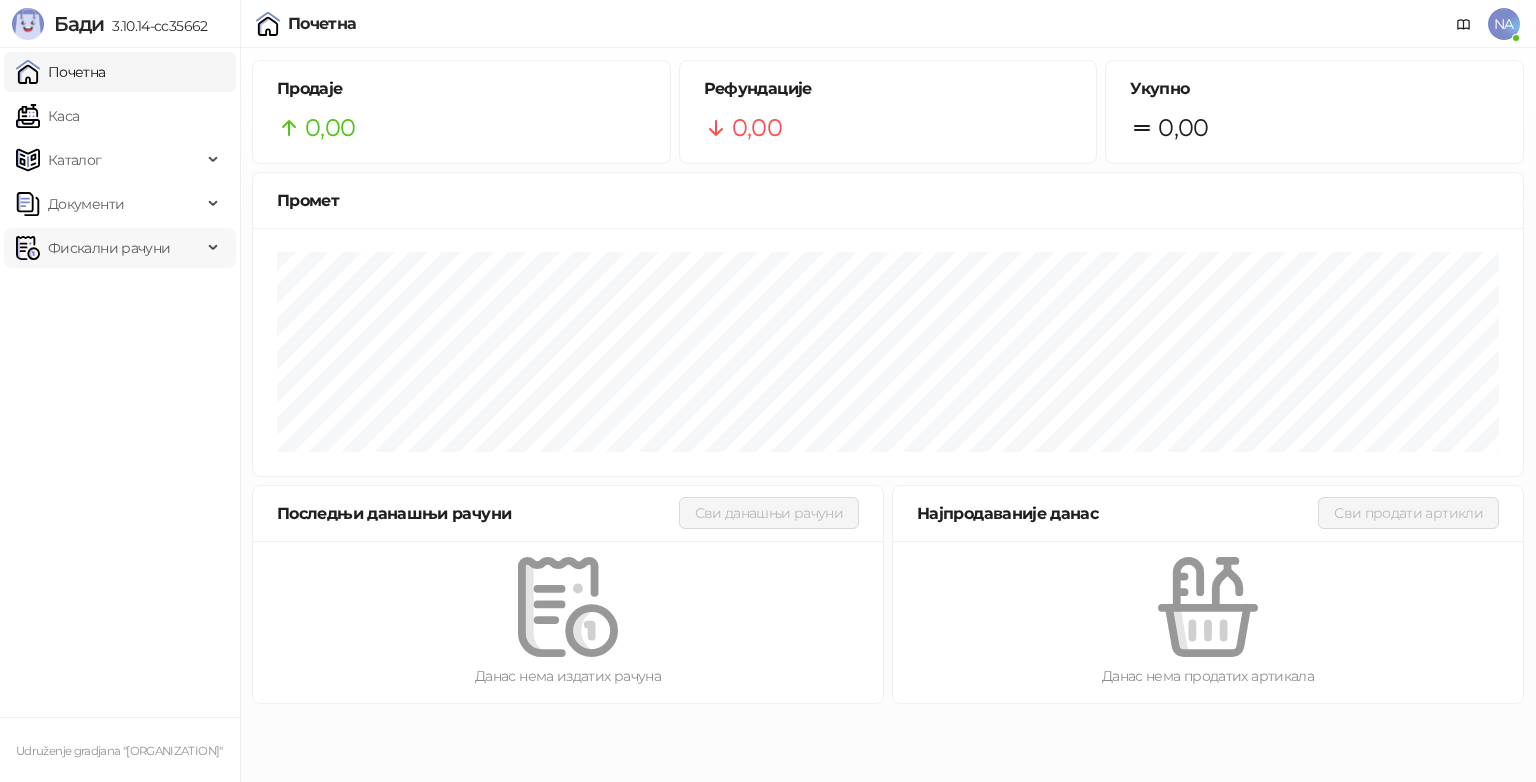 click on "Фискални рачуни" at bounding box center (120, 248) 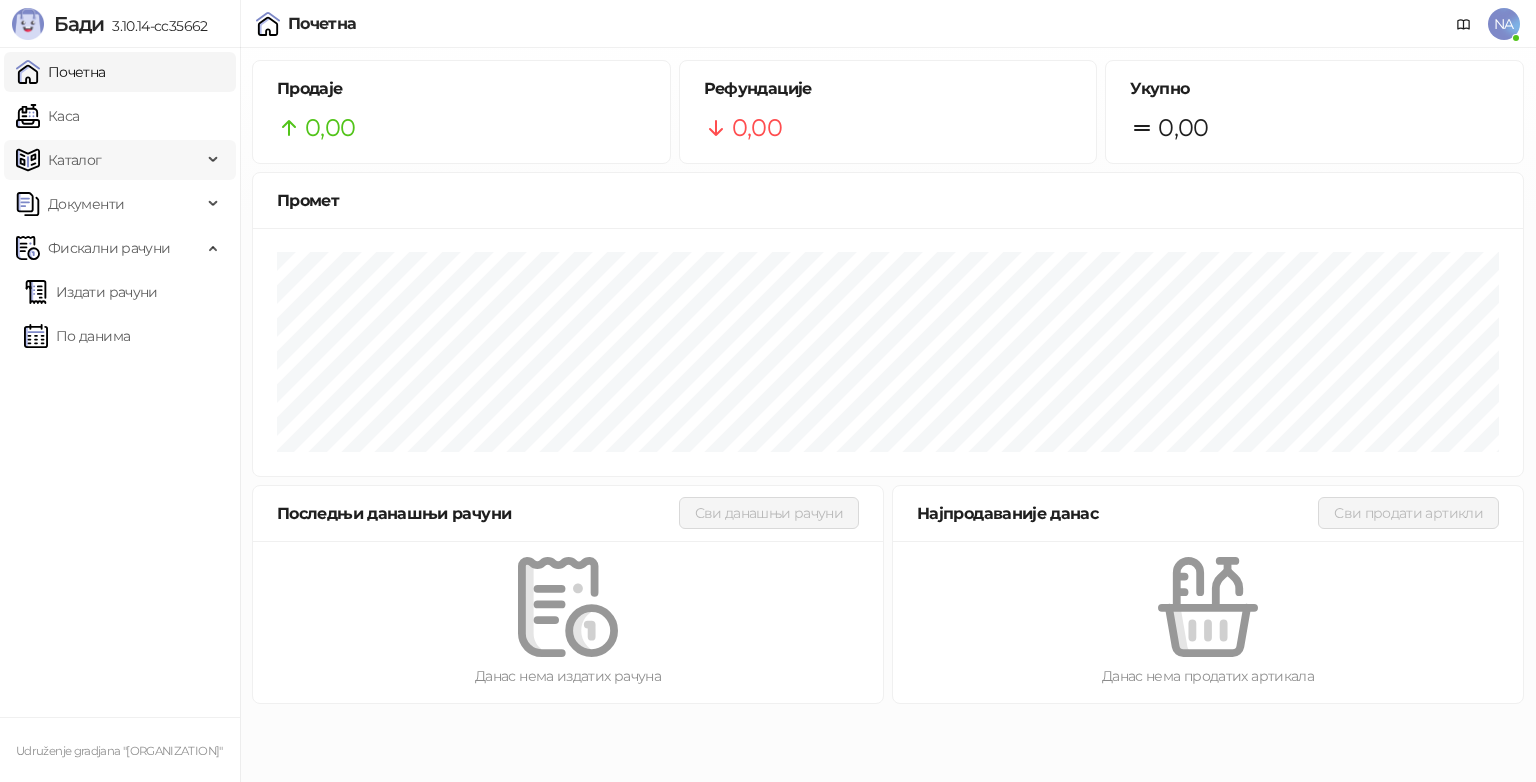 click on "Каталог" at bounding box center (109, 160) 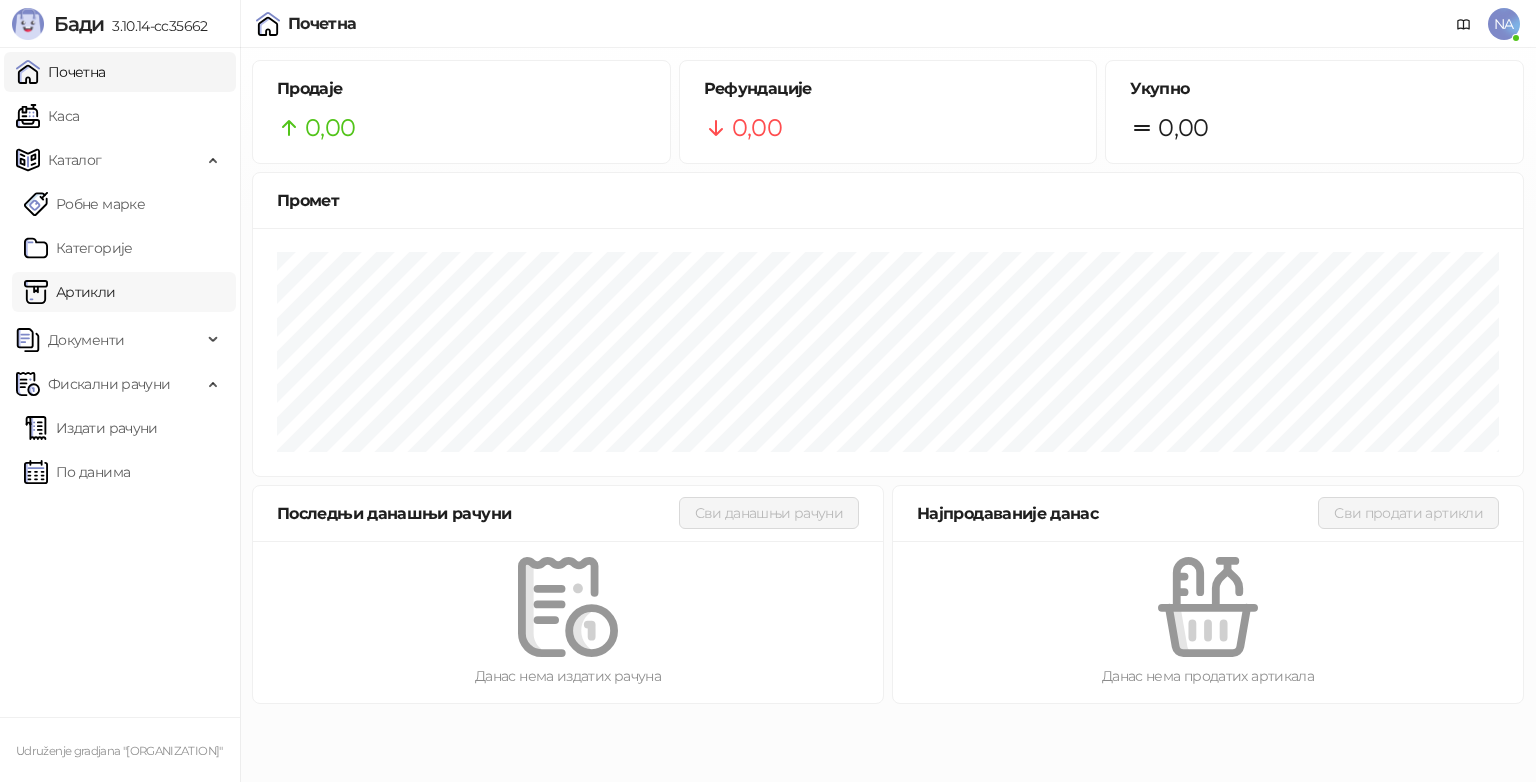click on "Артикли" at bounding box center [70, 292] 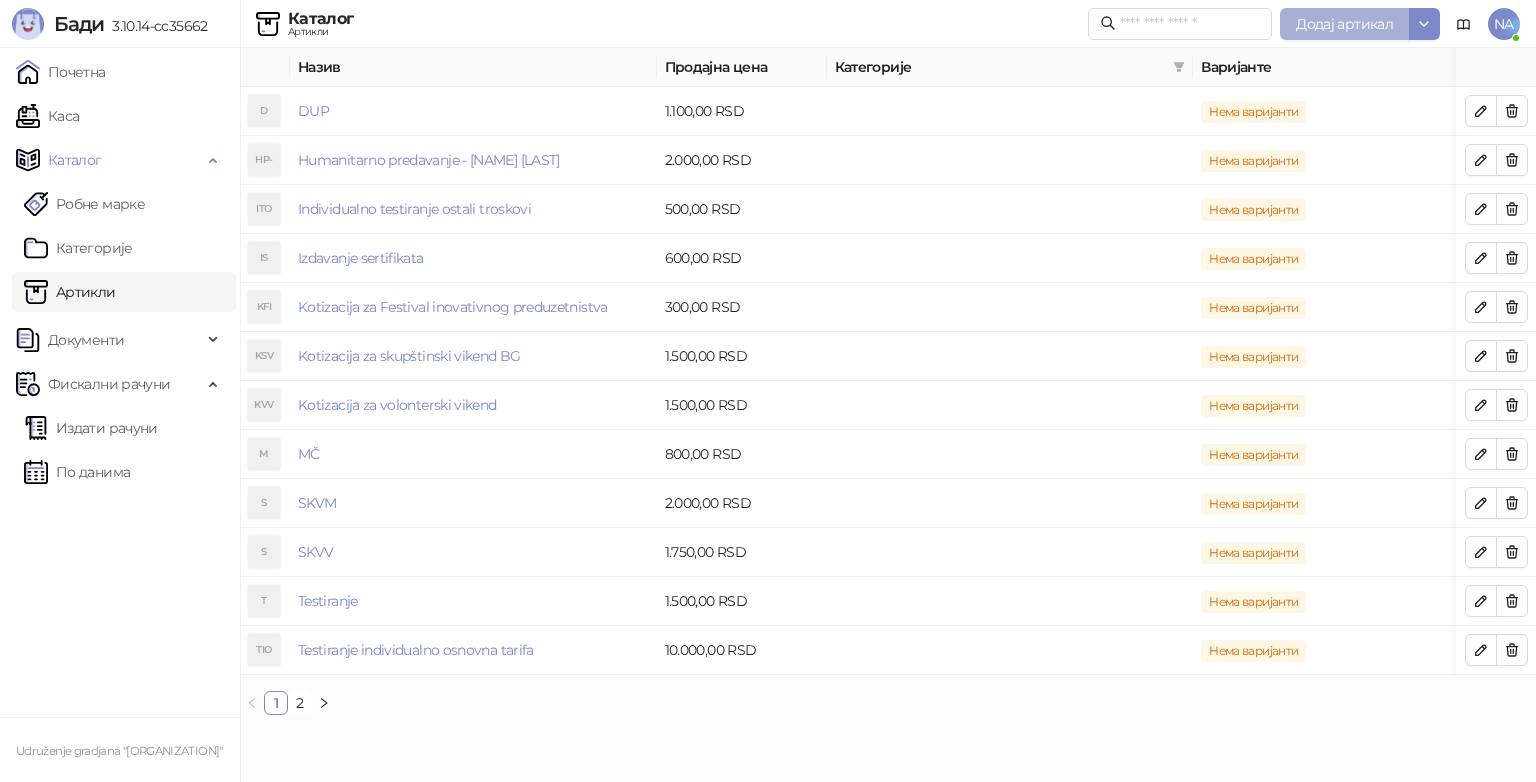 click on "Додај артикал" at bounding box center (1344, 24) 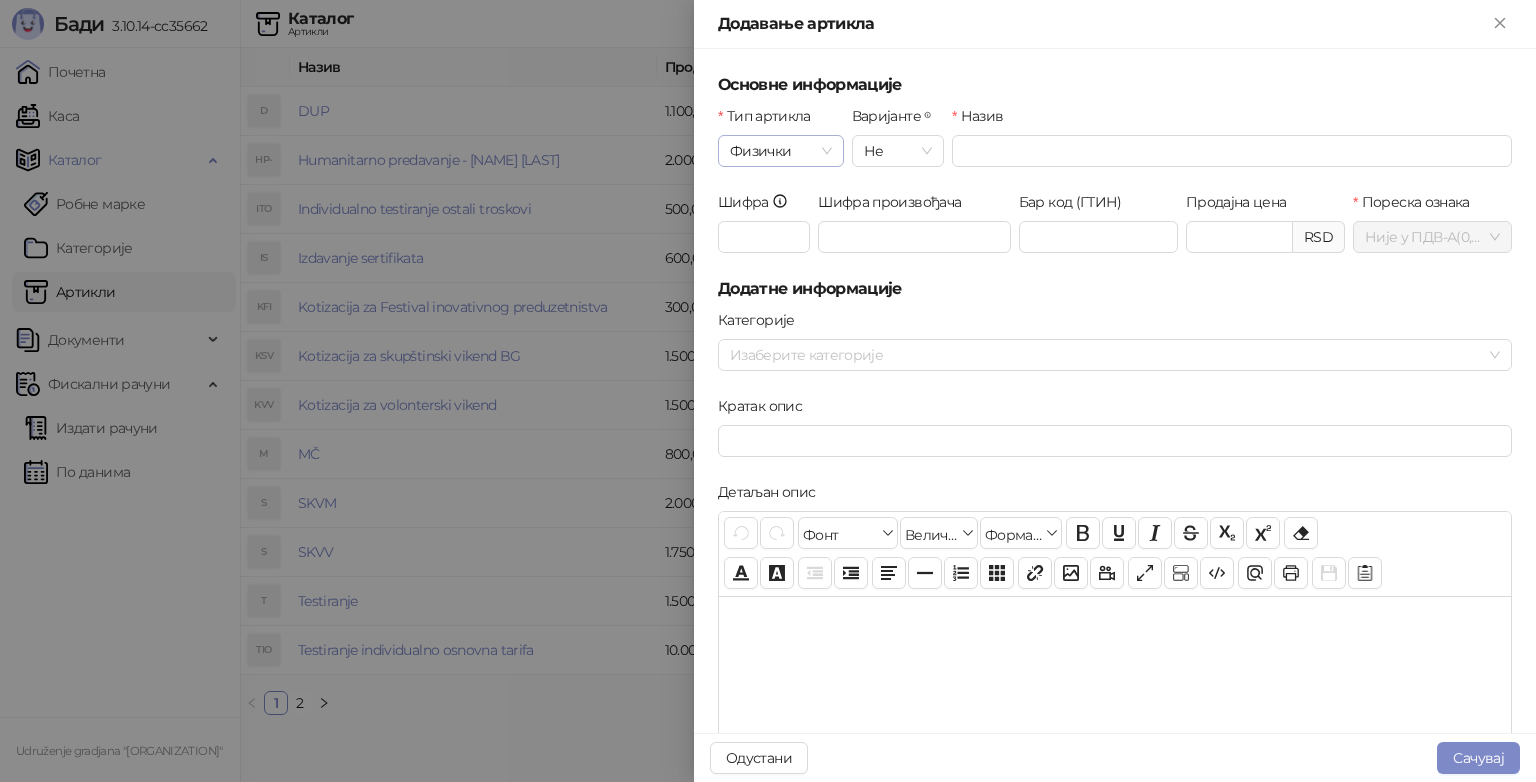 click on "Физички" at bounding box center (781, 151) 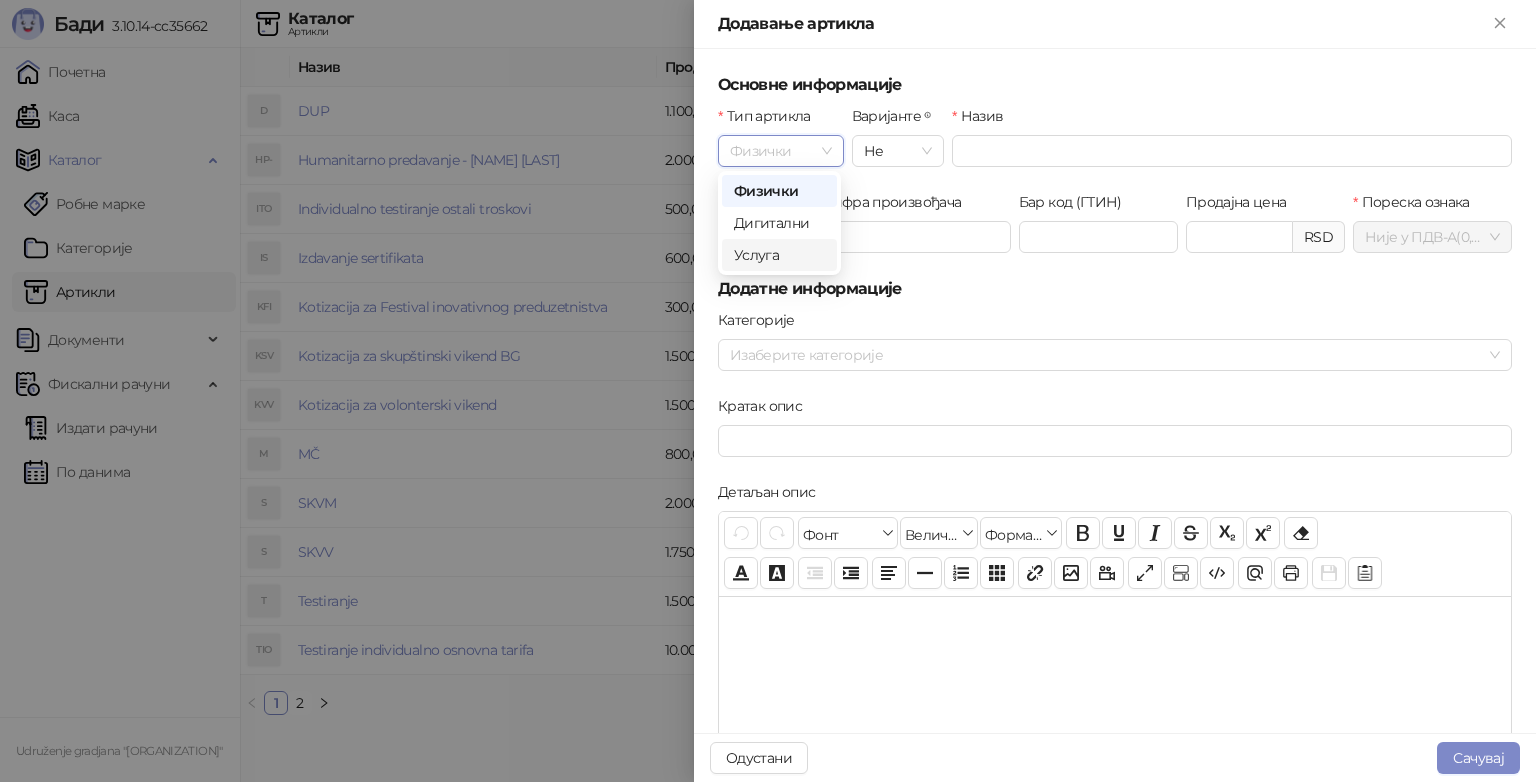 click on "Услуга" at bounding box center (779, 255) 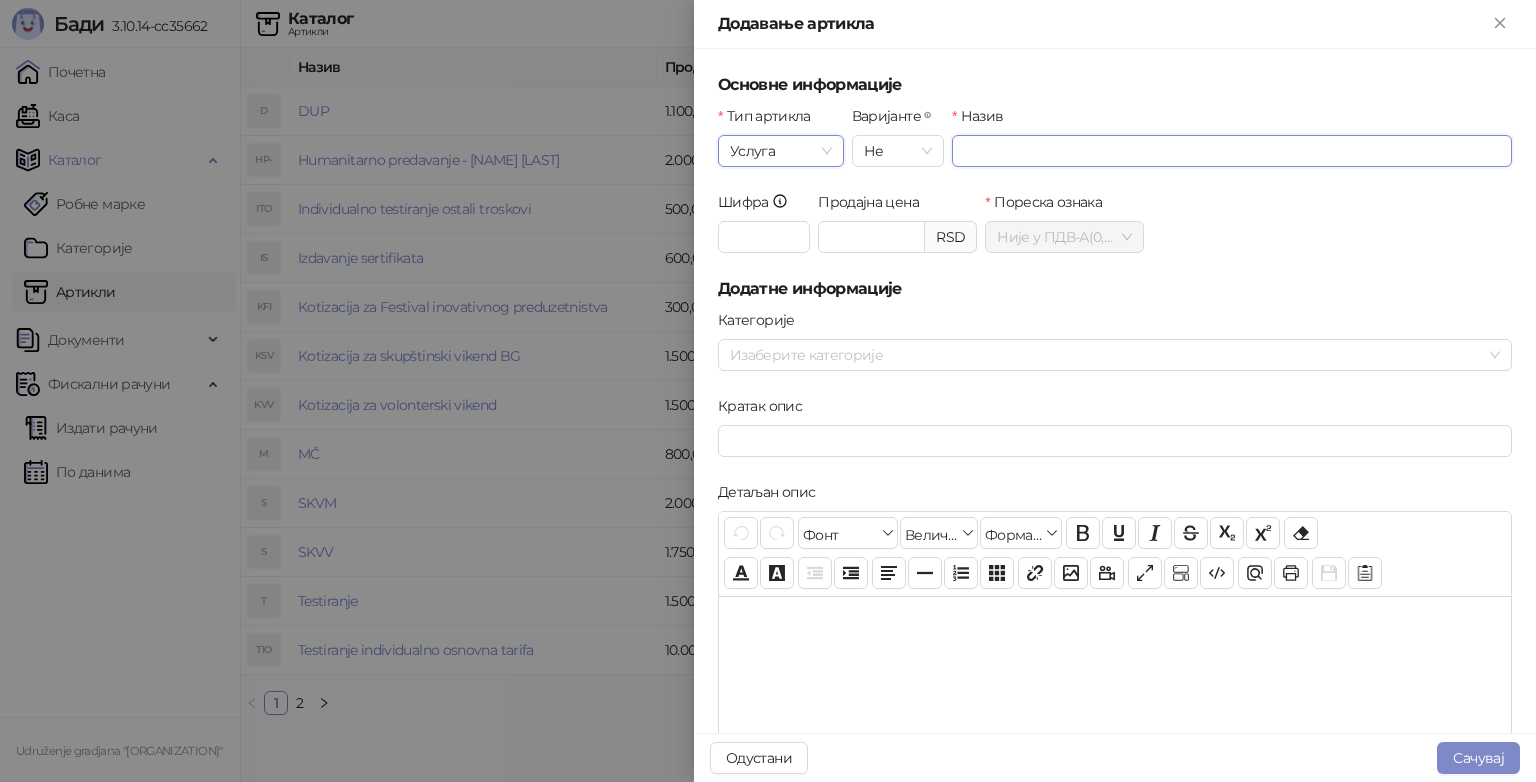 click on "Назив" at bounding box center [1232, 151] 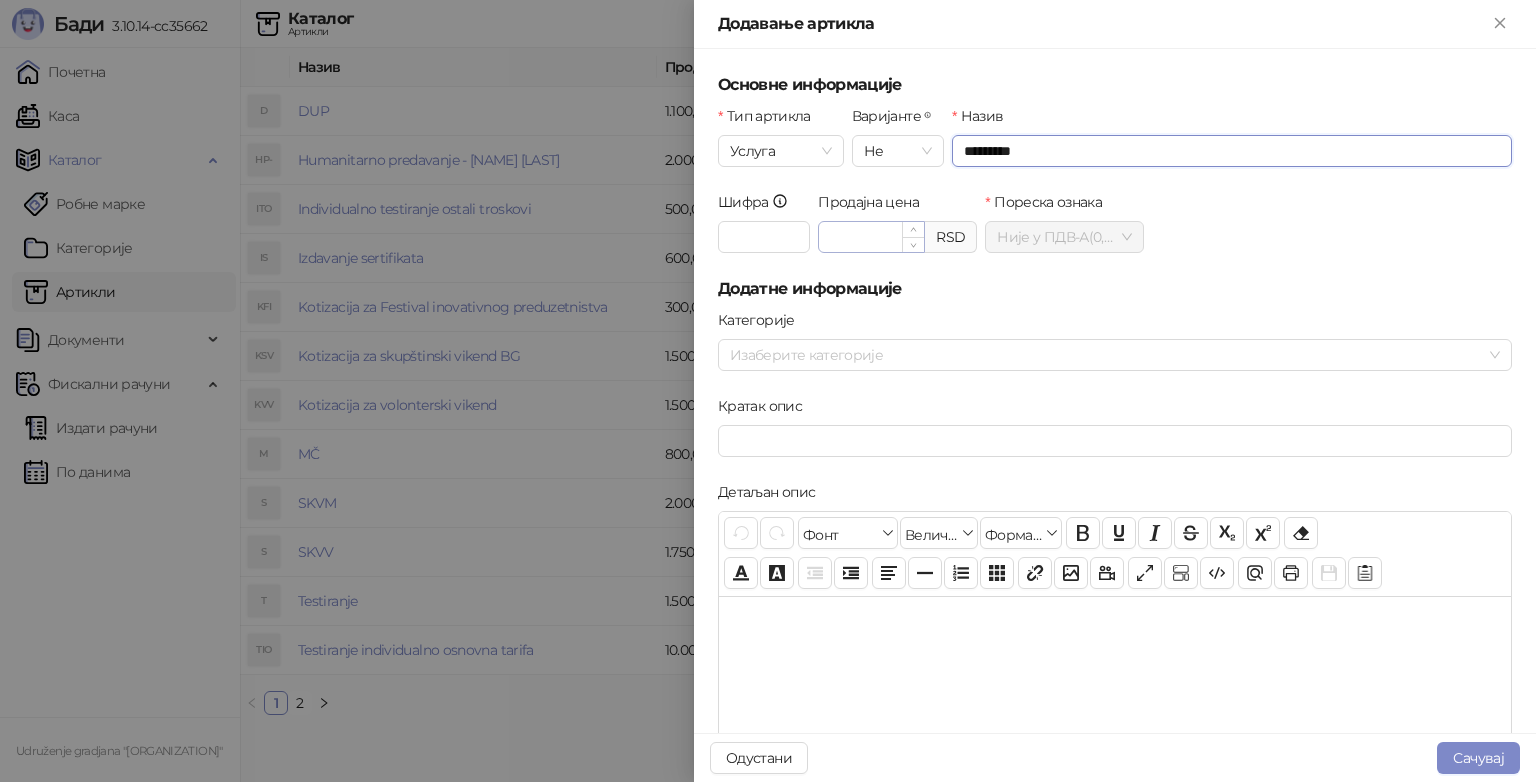 type on "*********" 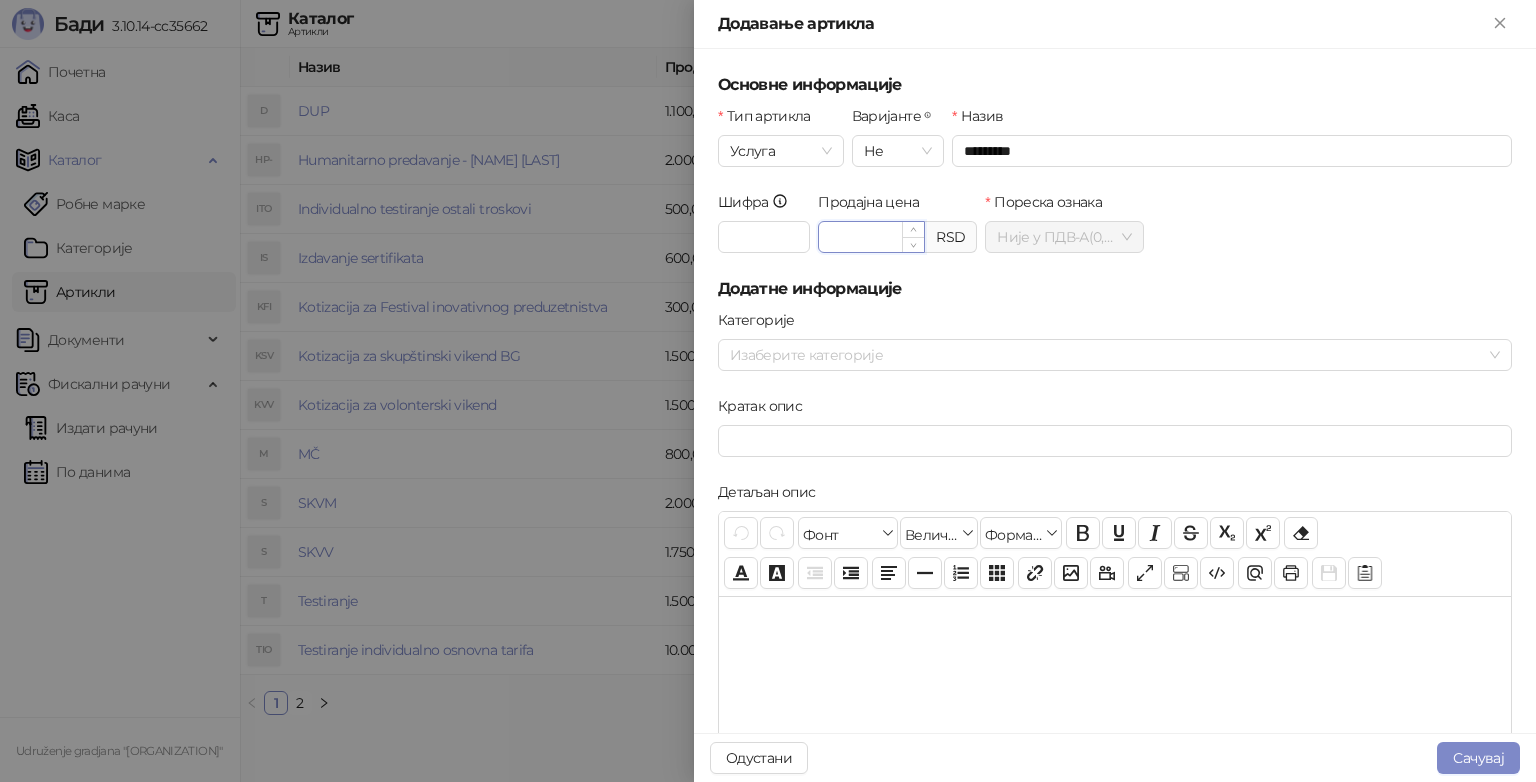 click on "Продајна цена" at bounding box center [871, 237] 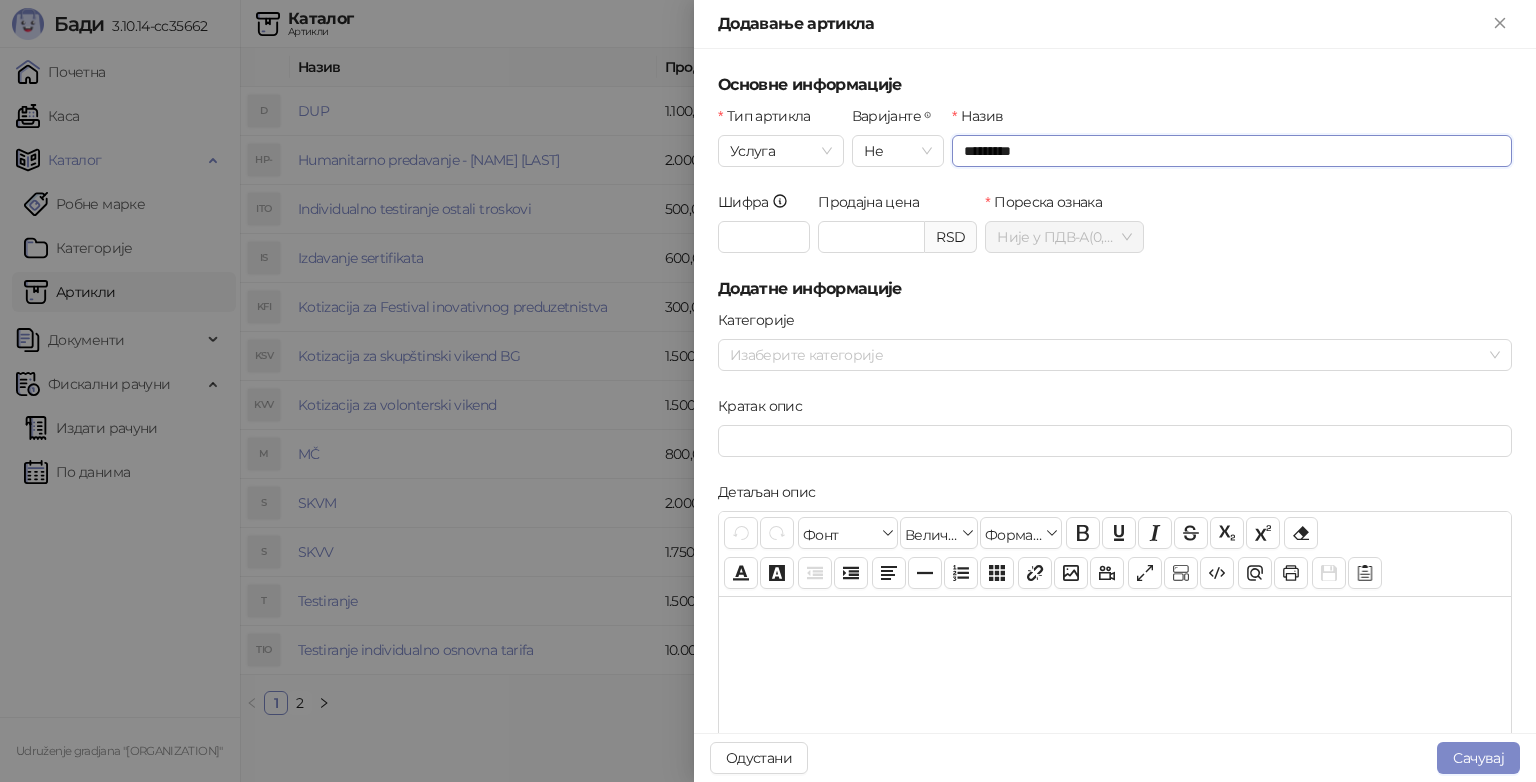 type on "*******" 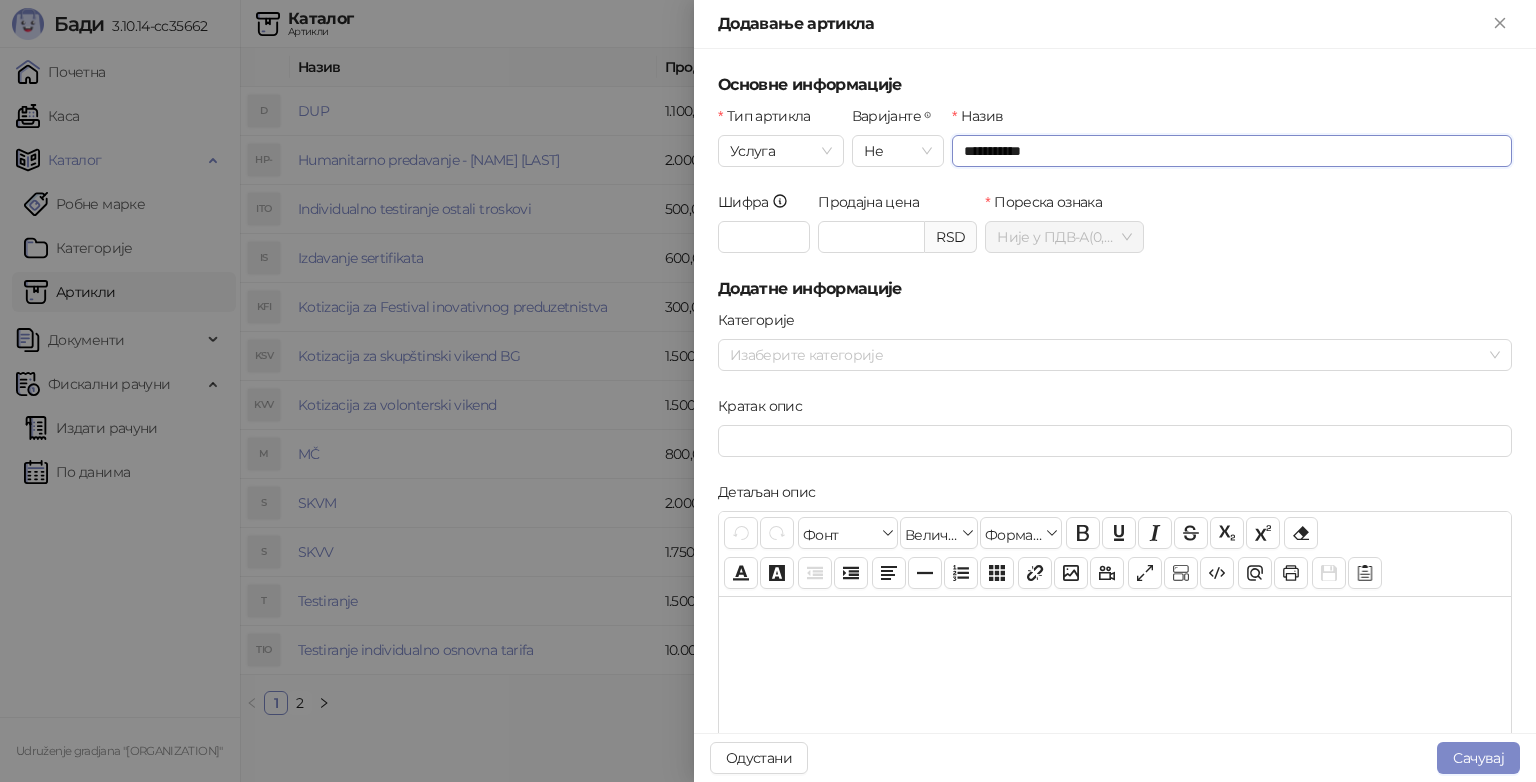 click on "**********" at bounding box center [1232, 151] 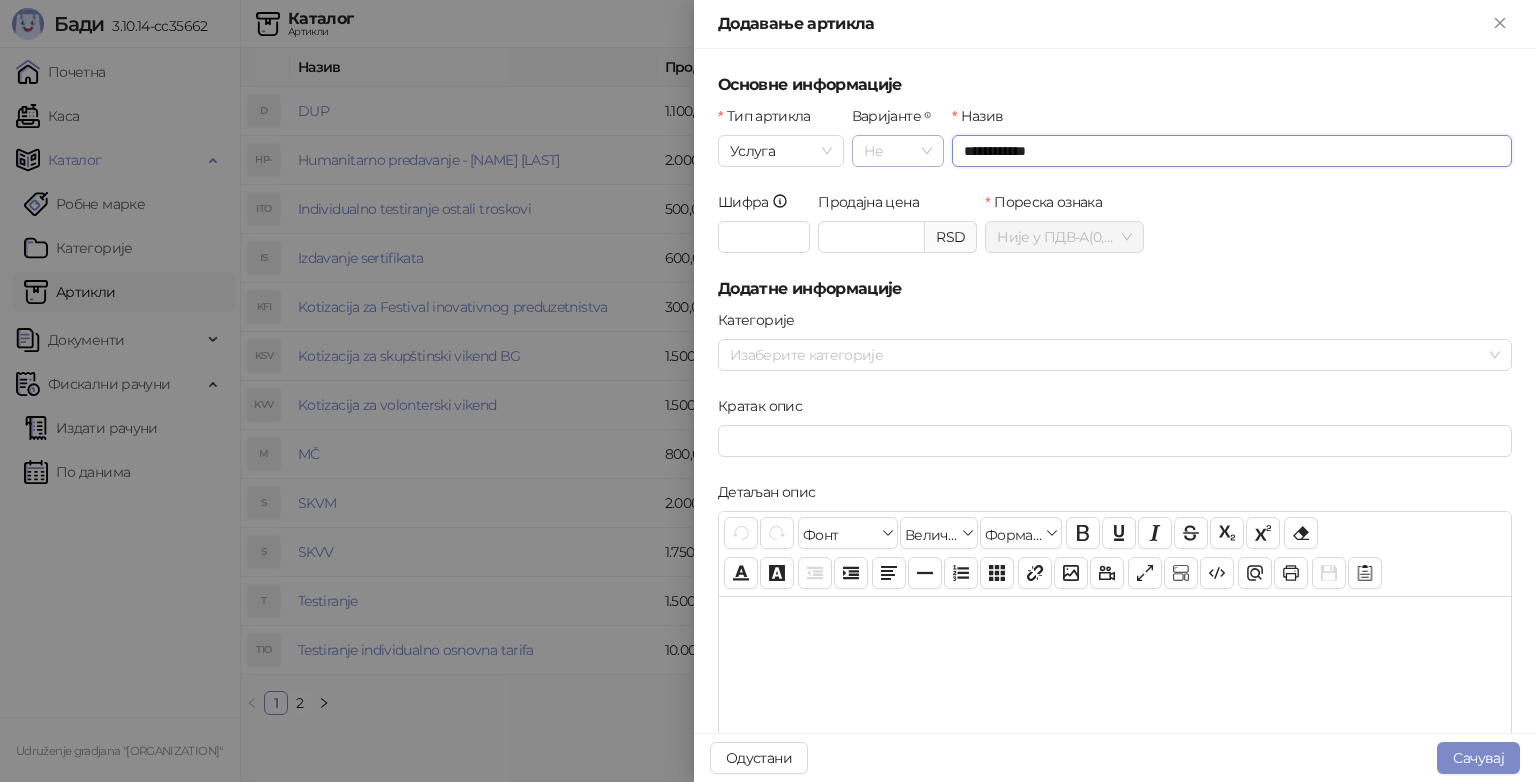 click on "Не" at bounding box center [898, 151] 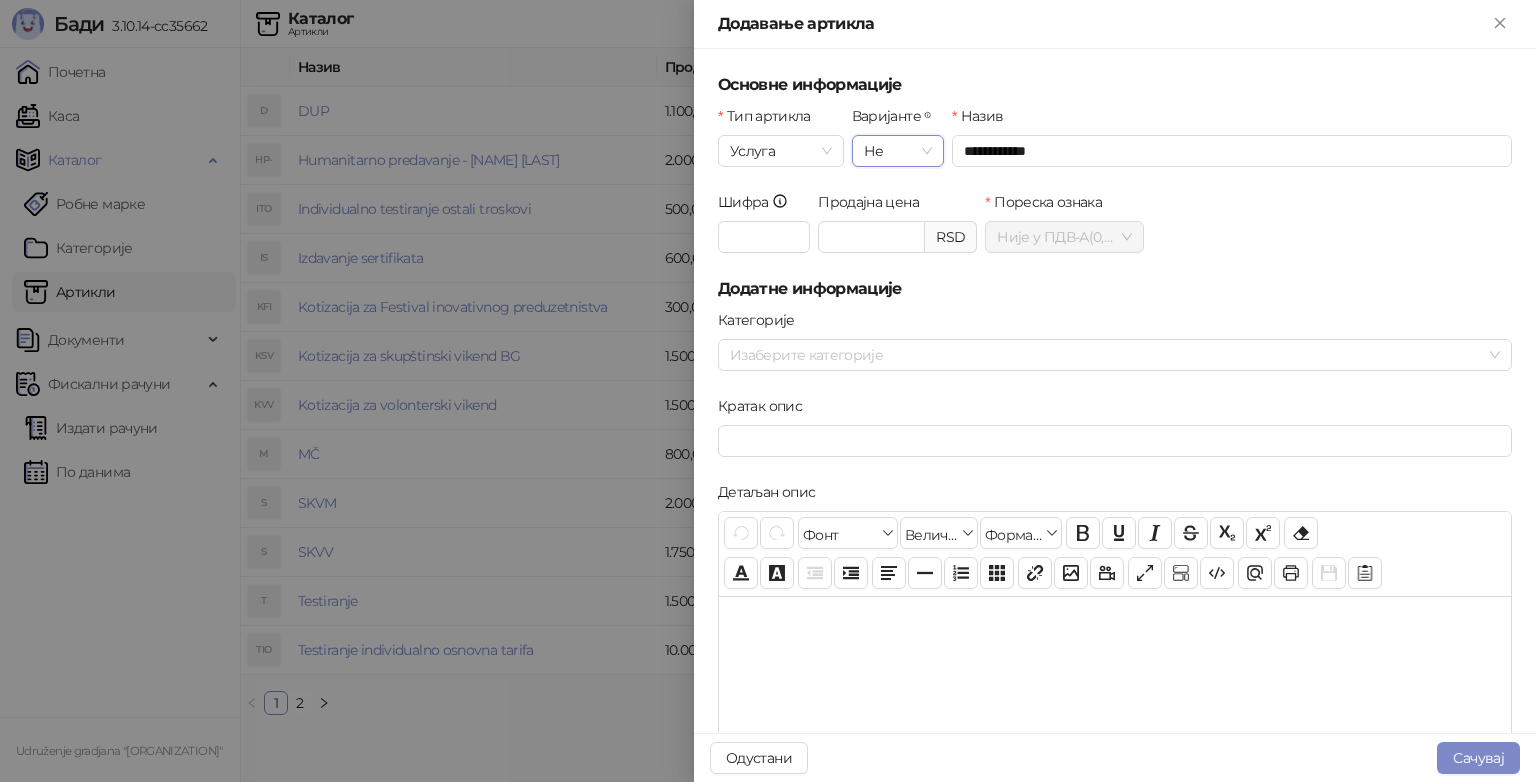 click on "Не" at bounding box center [898, 151] 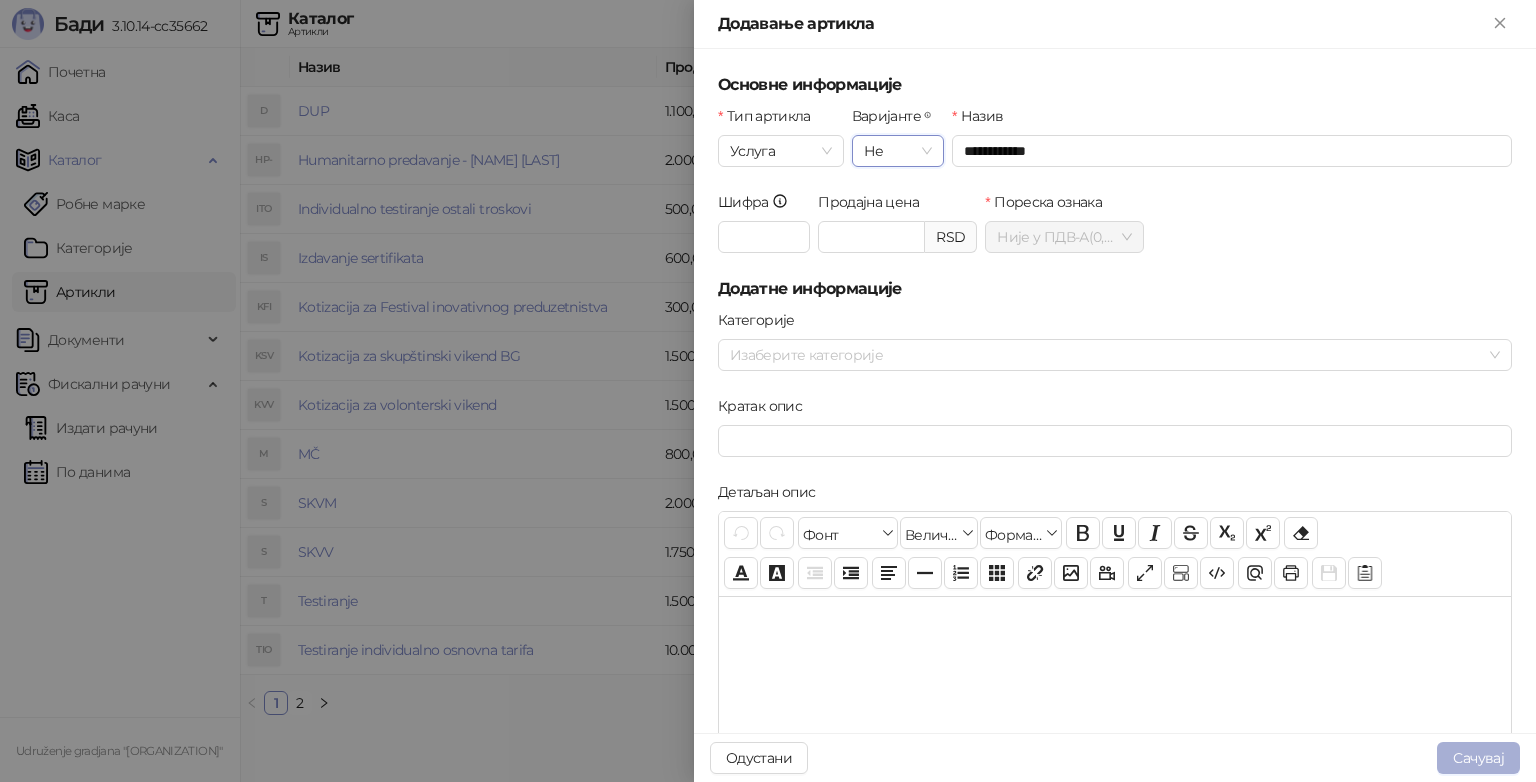 click on "Сачувај" at bounding box center [1478, 758] 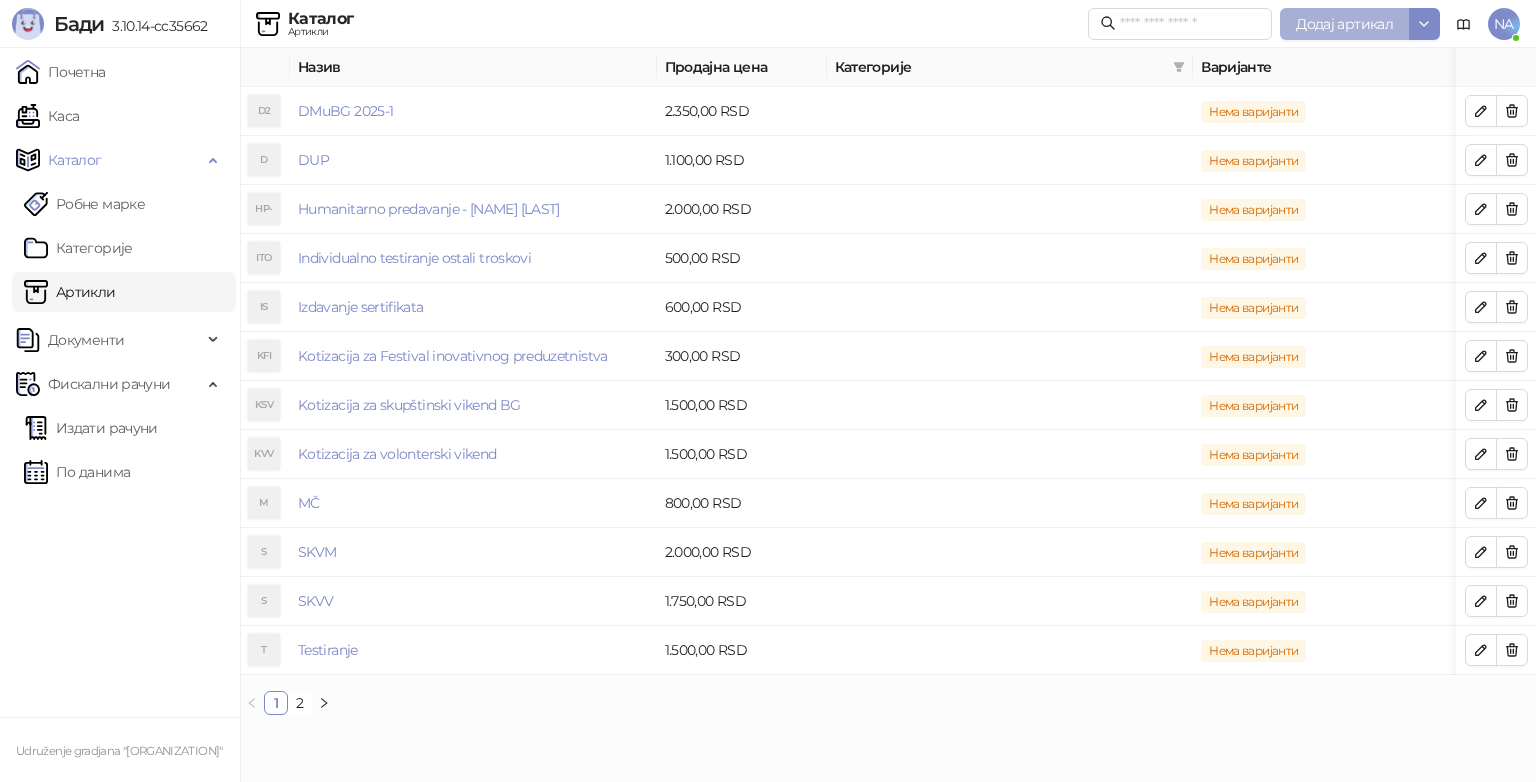 click on "Додај артикал" at bounding box center (1344, 24) 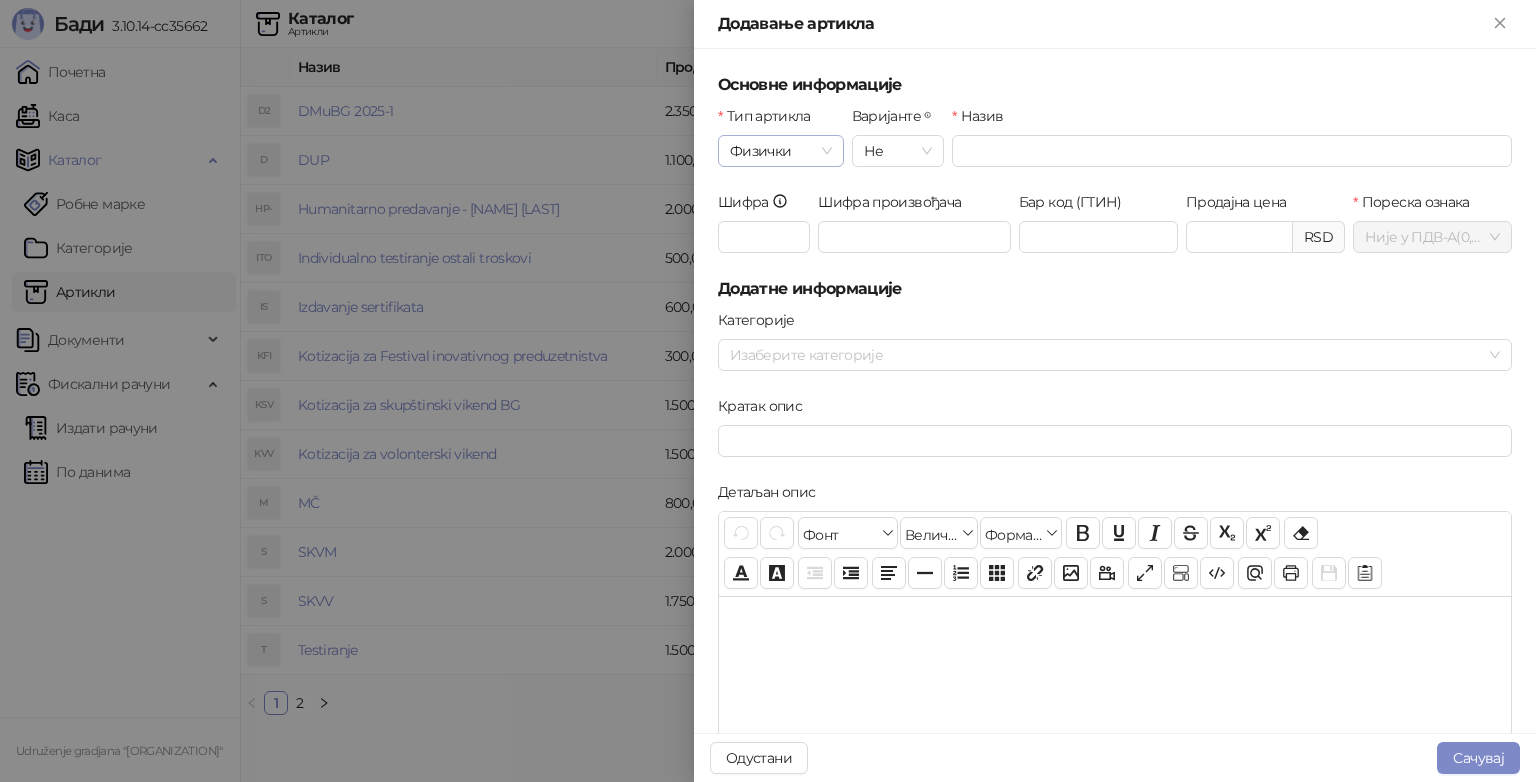 click on "Физички" at bounding box center (781, 151) 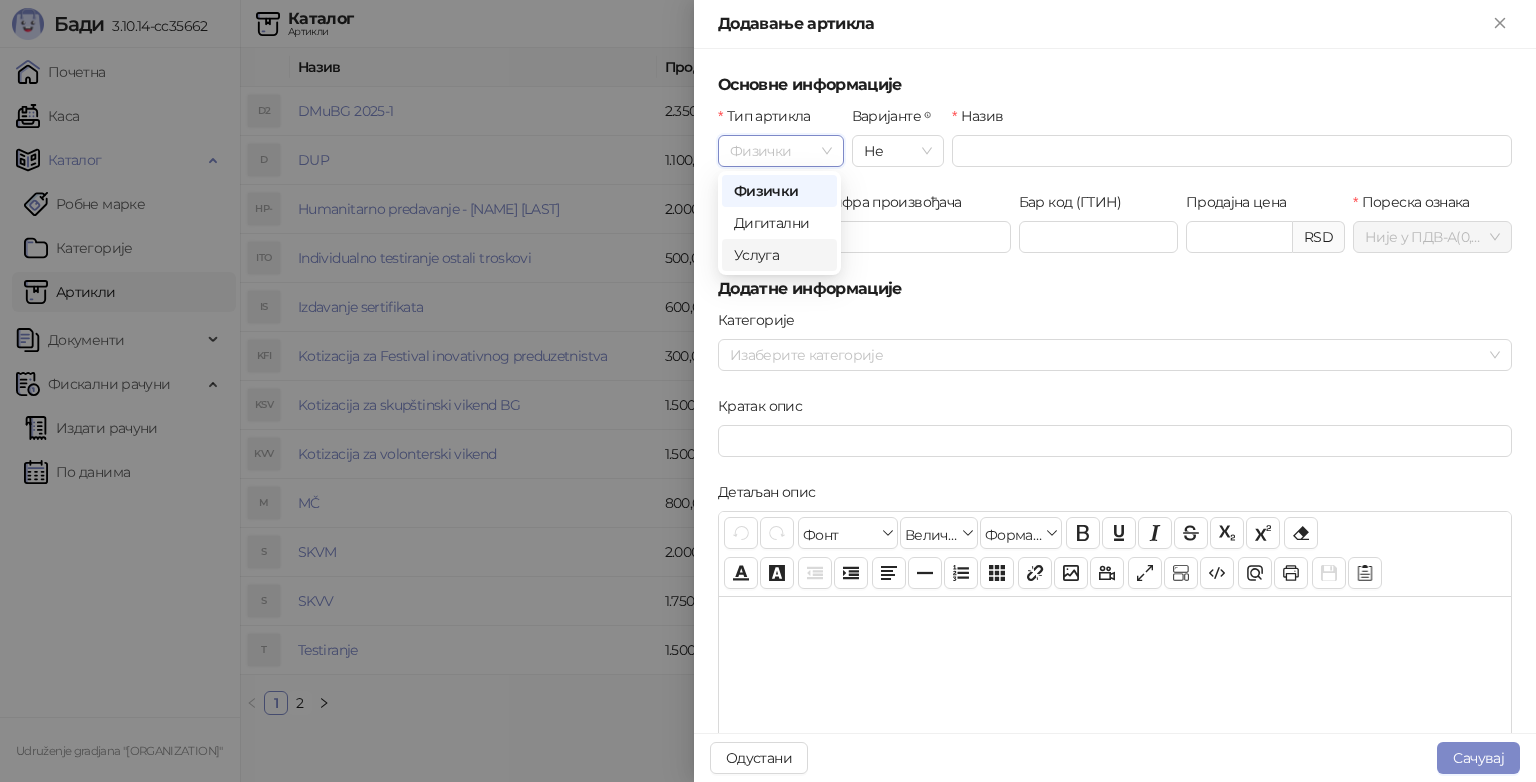click on "Услуга" at bounding box center [779, 255] 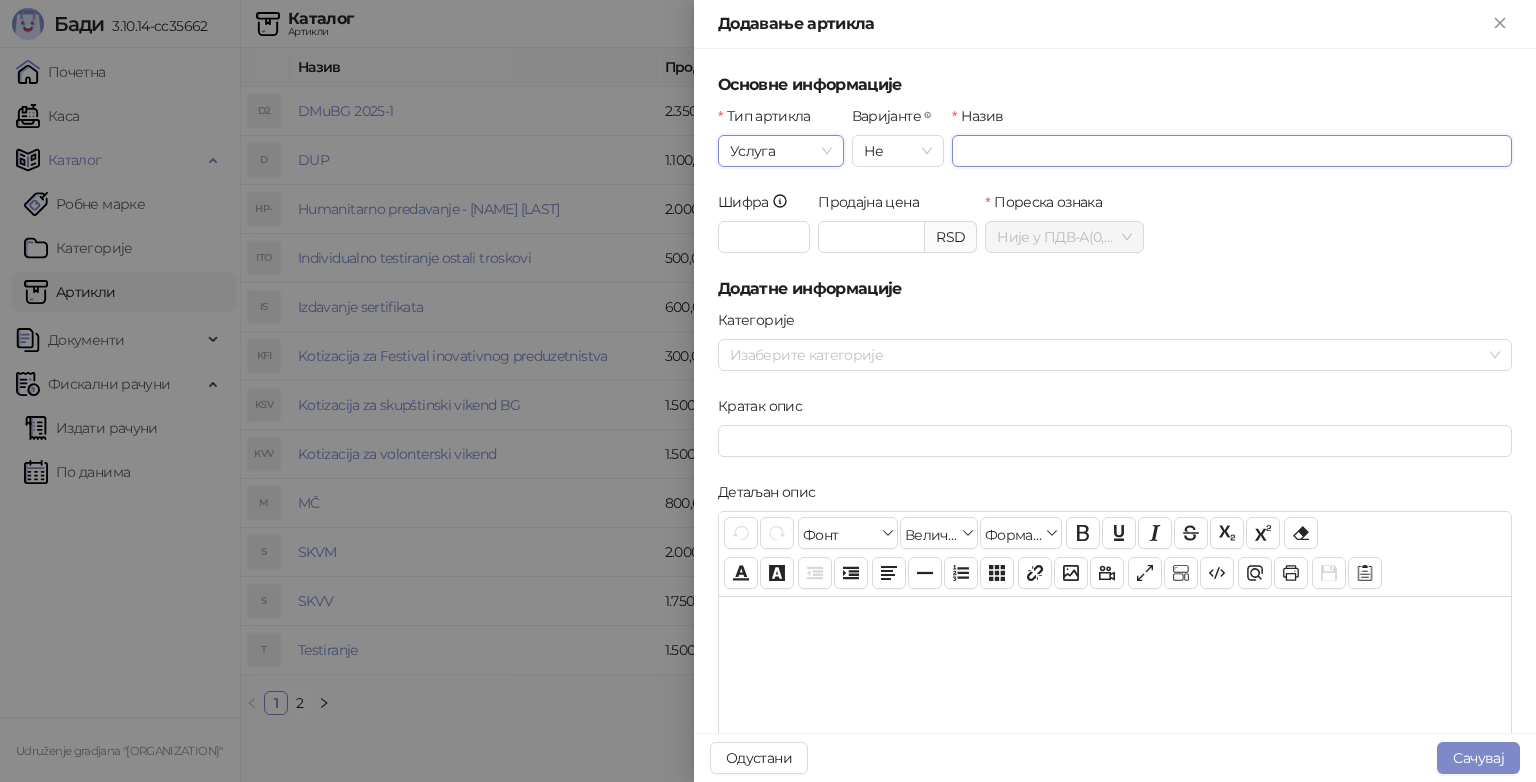 click on "Назив" at bounding box center (1232, 151) 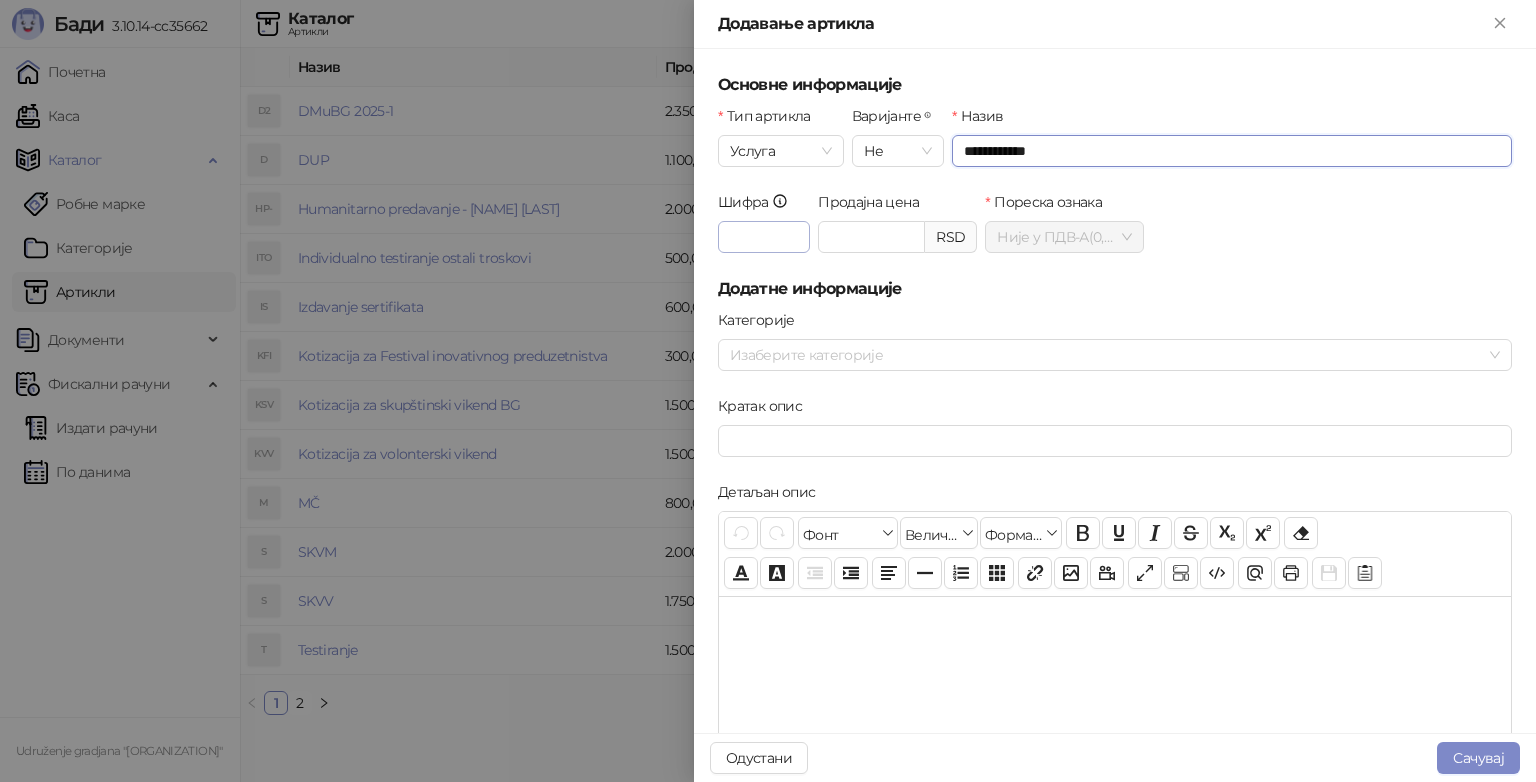 type on "**********" 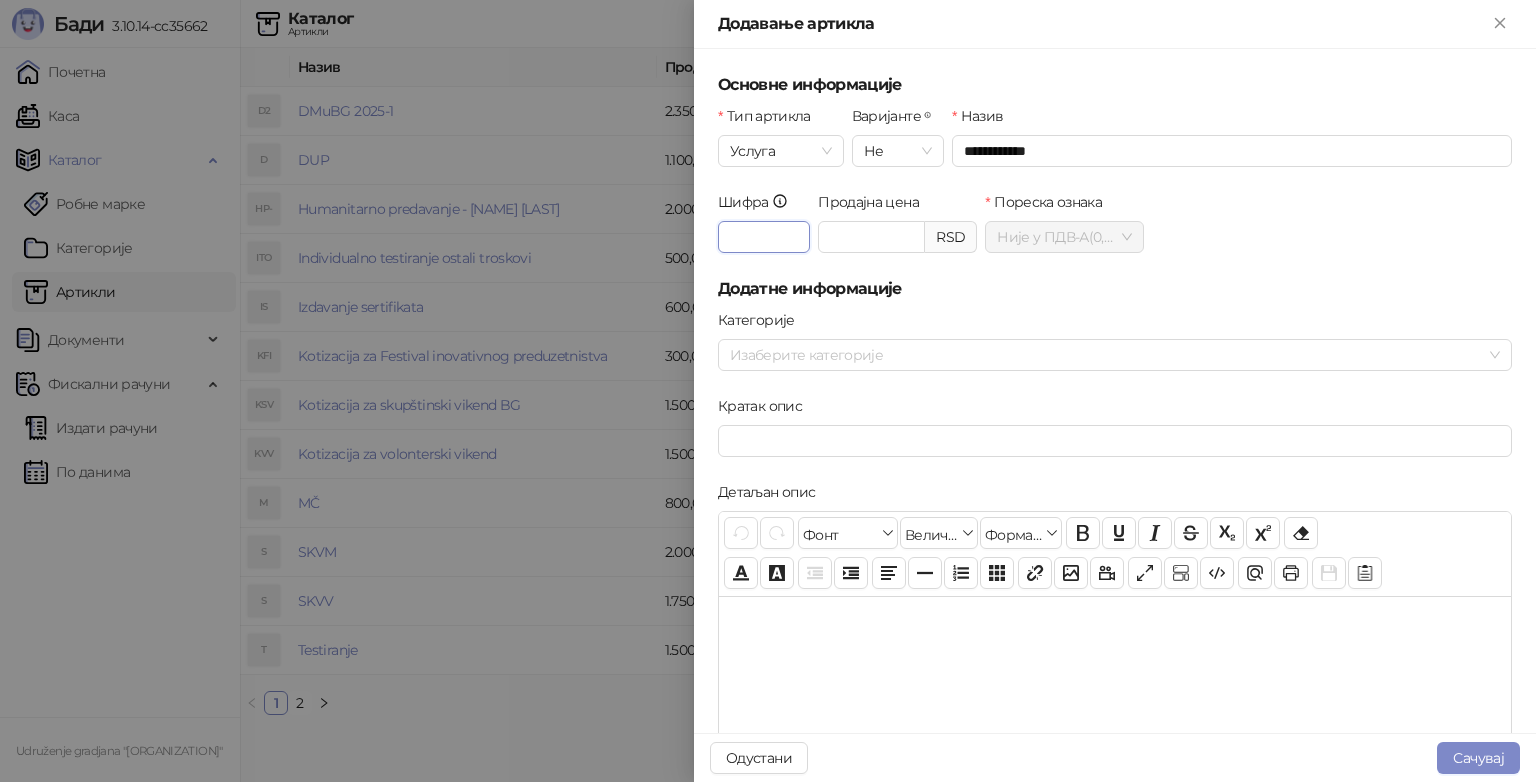 click on "Шифра" at bounding box center (764, 237) 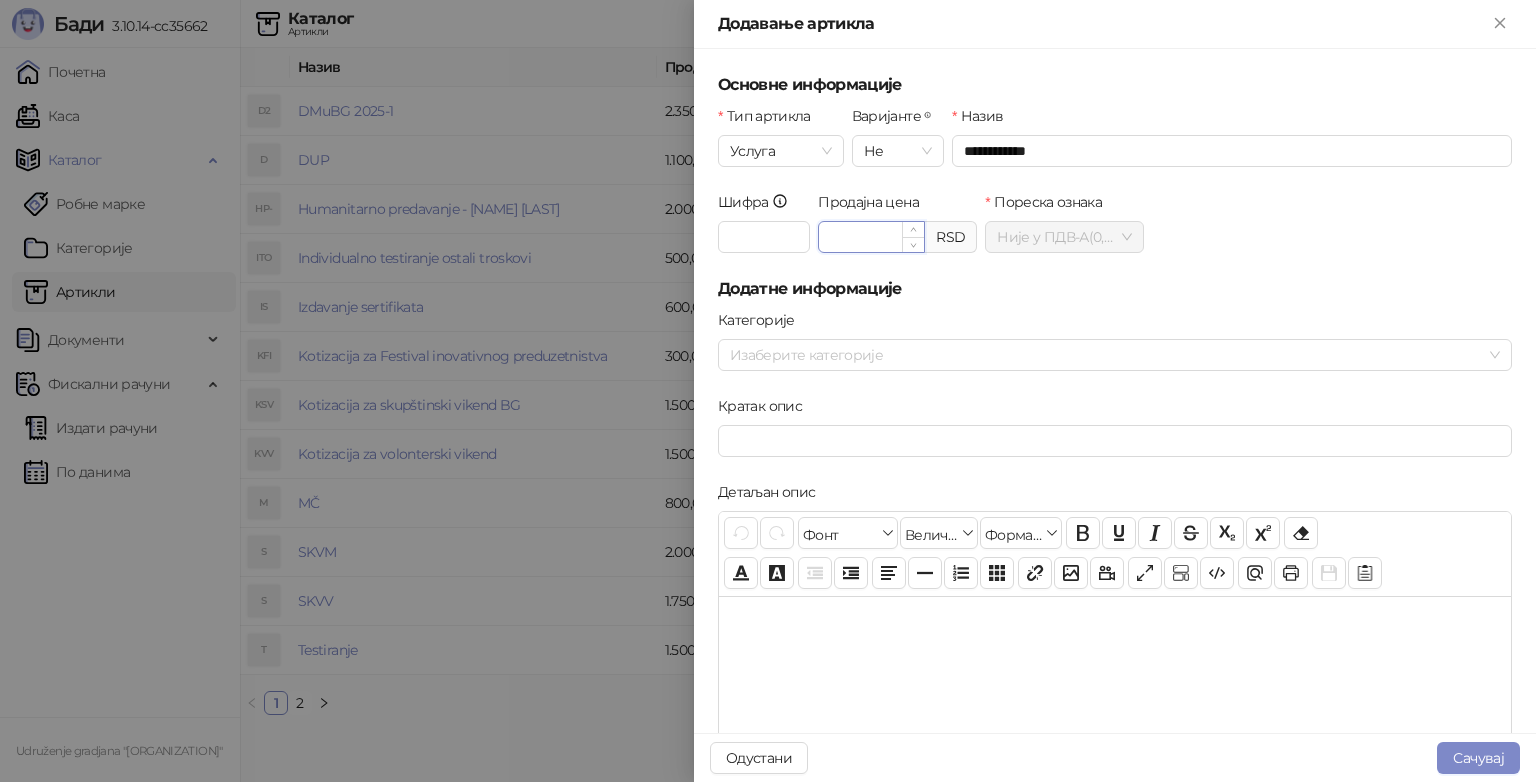 click on "Продајна цена" at bounding box center (871, 237) 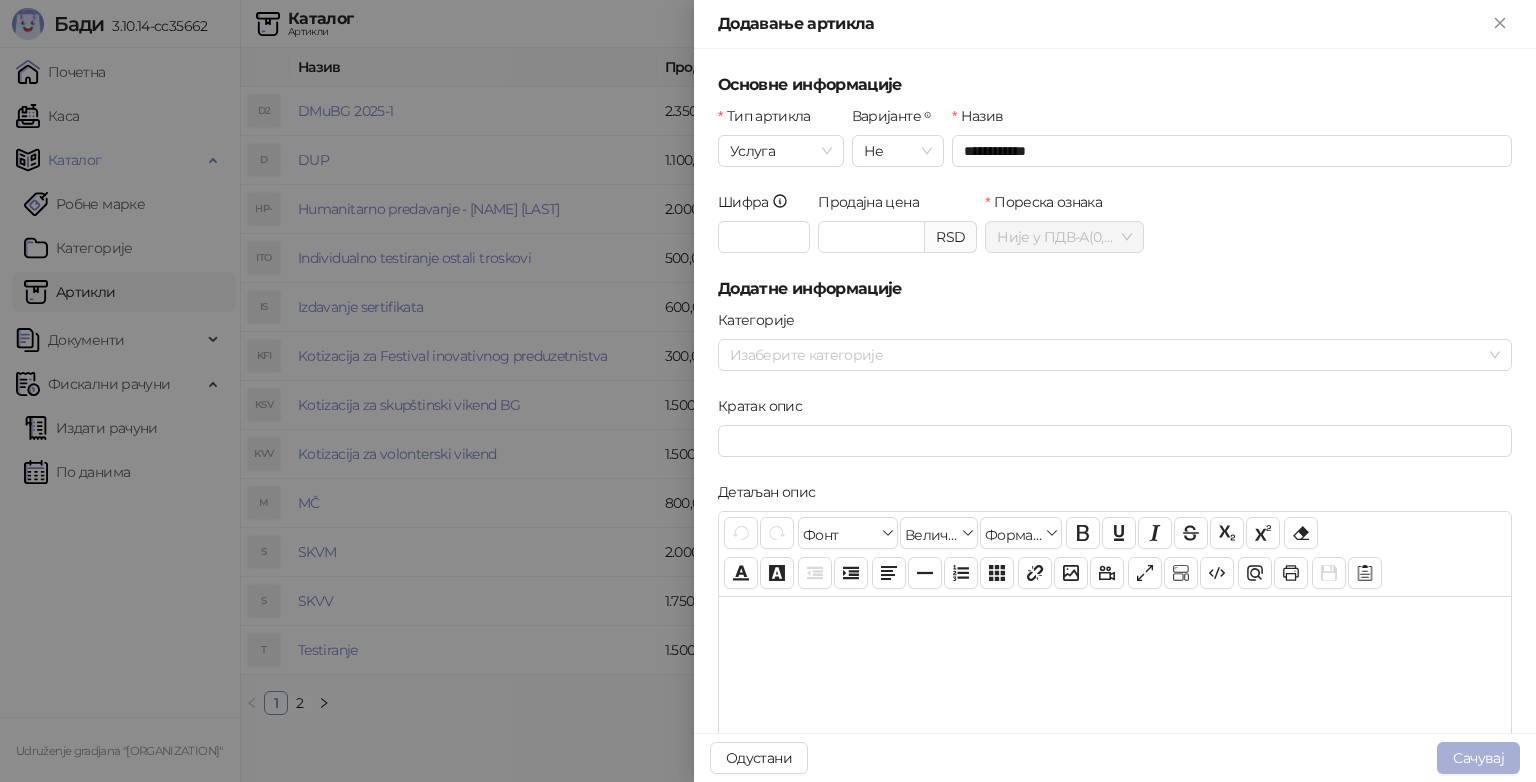 type on "*******" 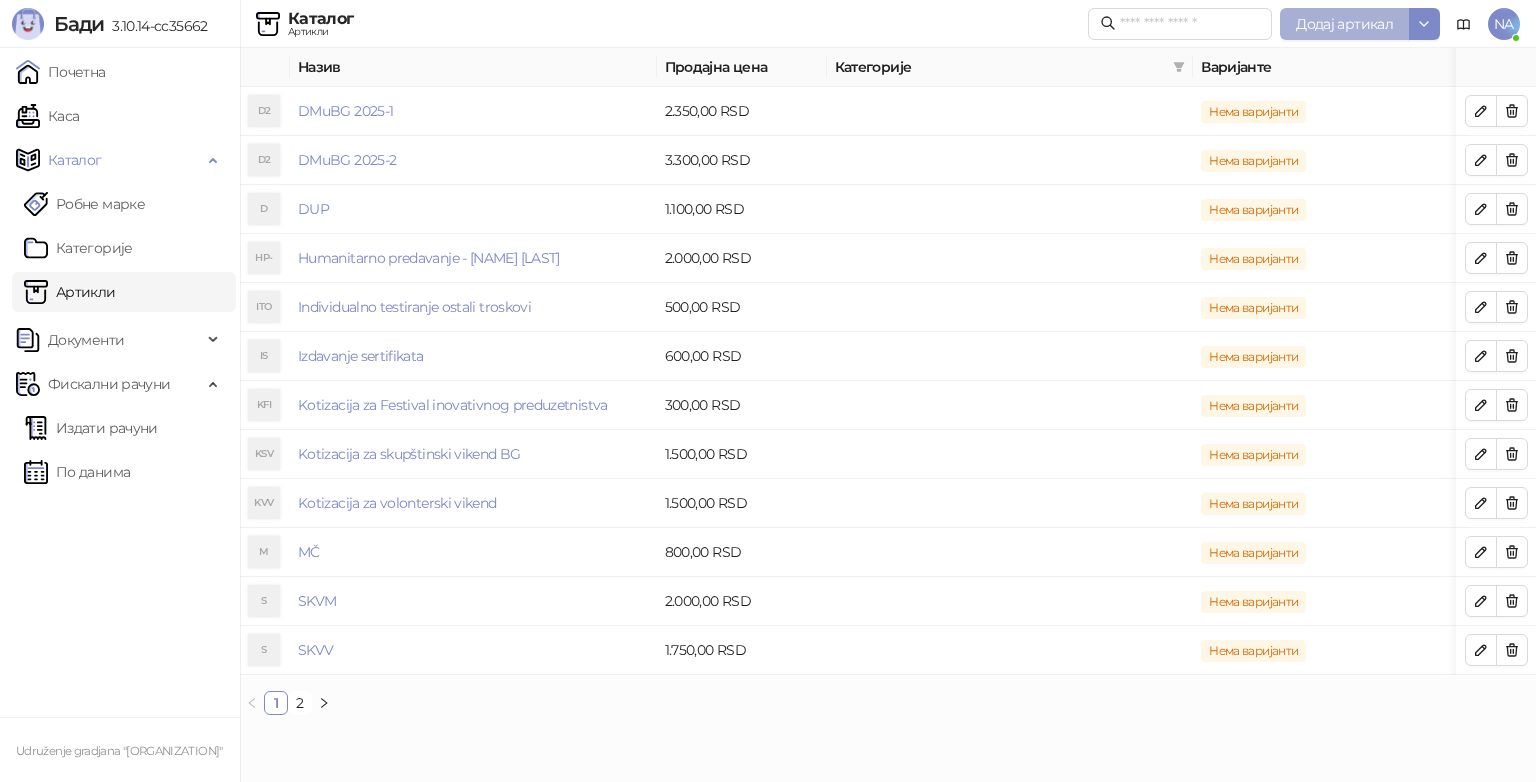 click on "Додај артикал" at bounding box center (1344, 24) 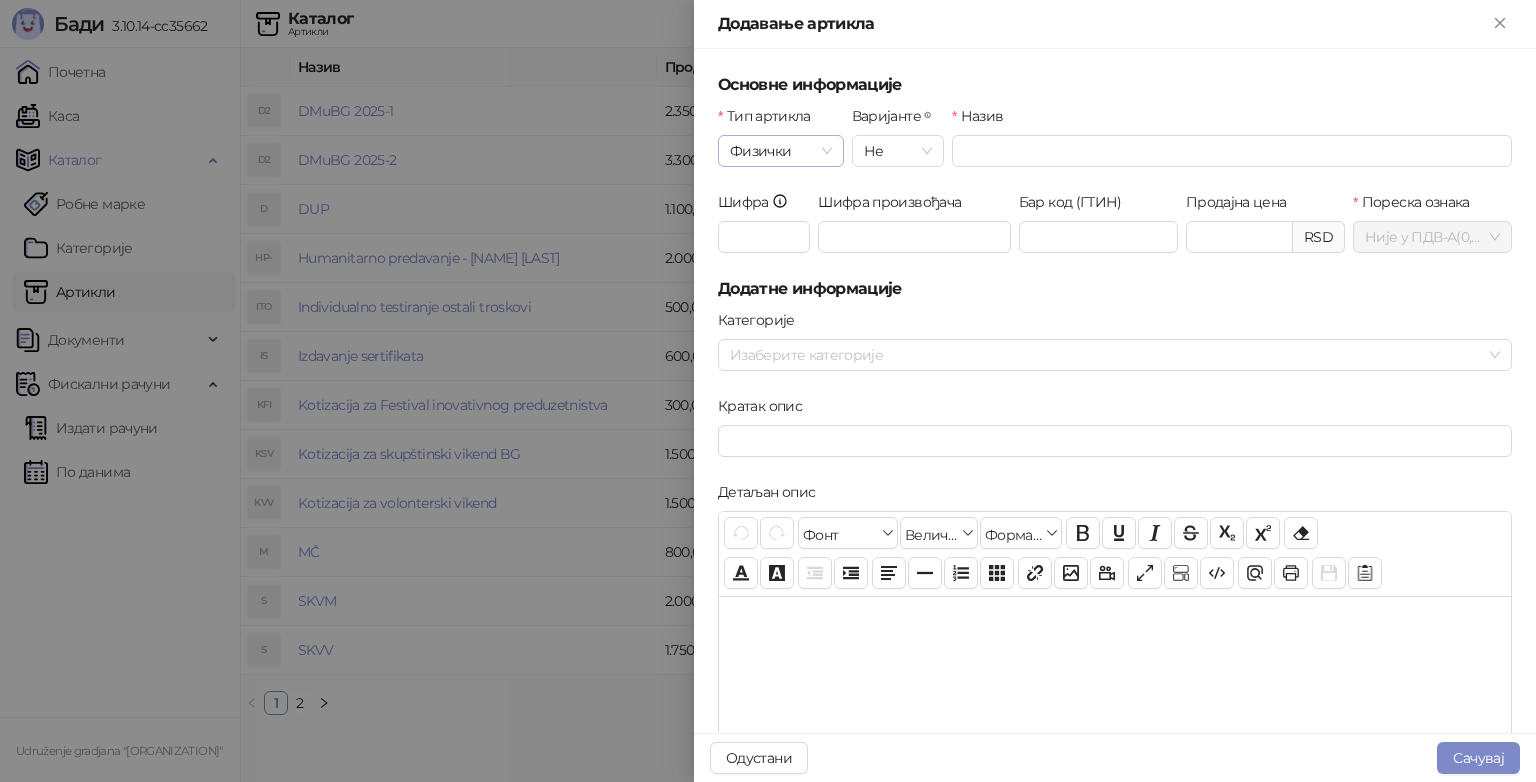 click on "Физички" at bounding box center (781, 151) 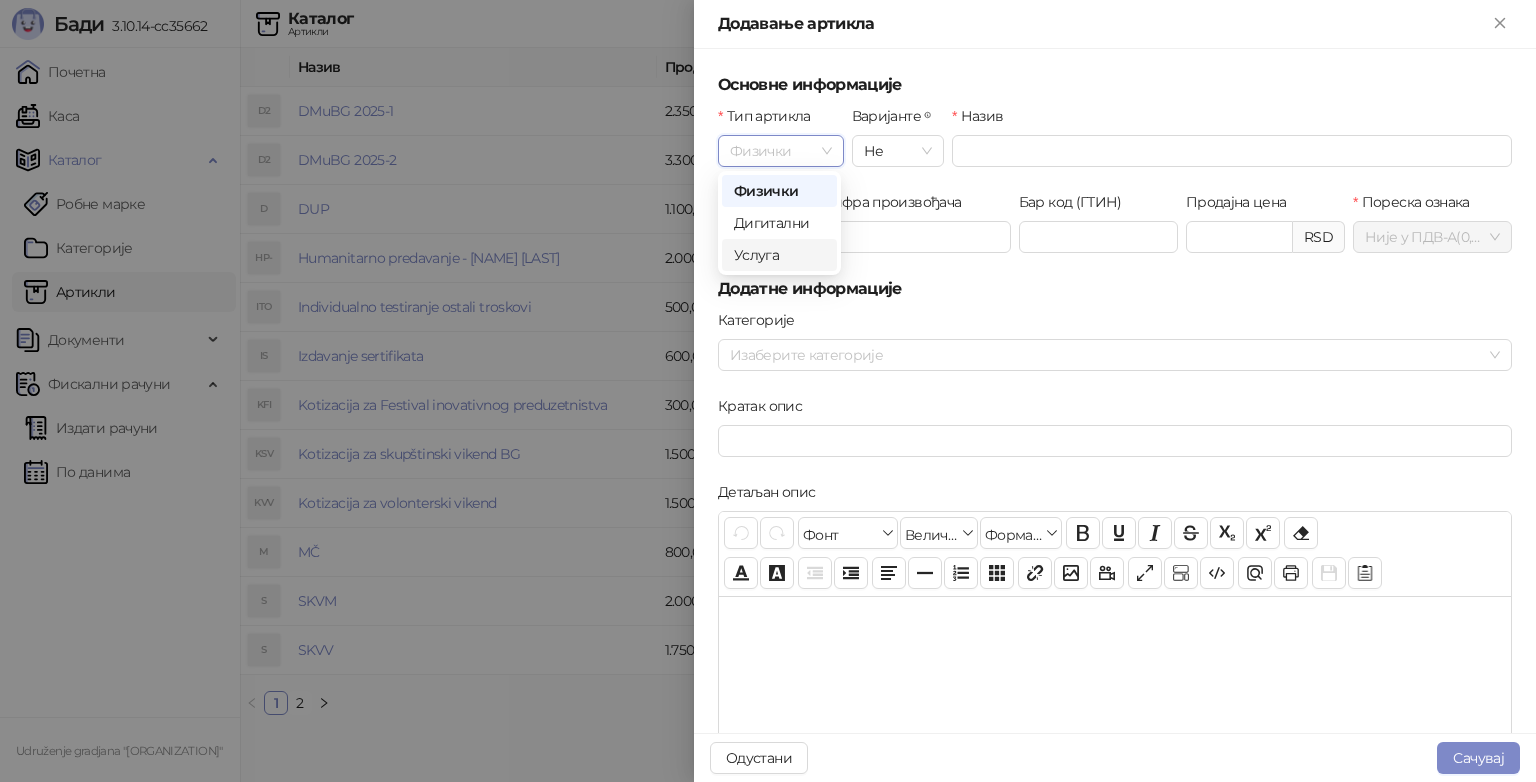 click on "Услуга" at bounding box center (779, 255) 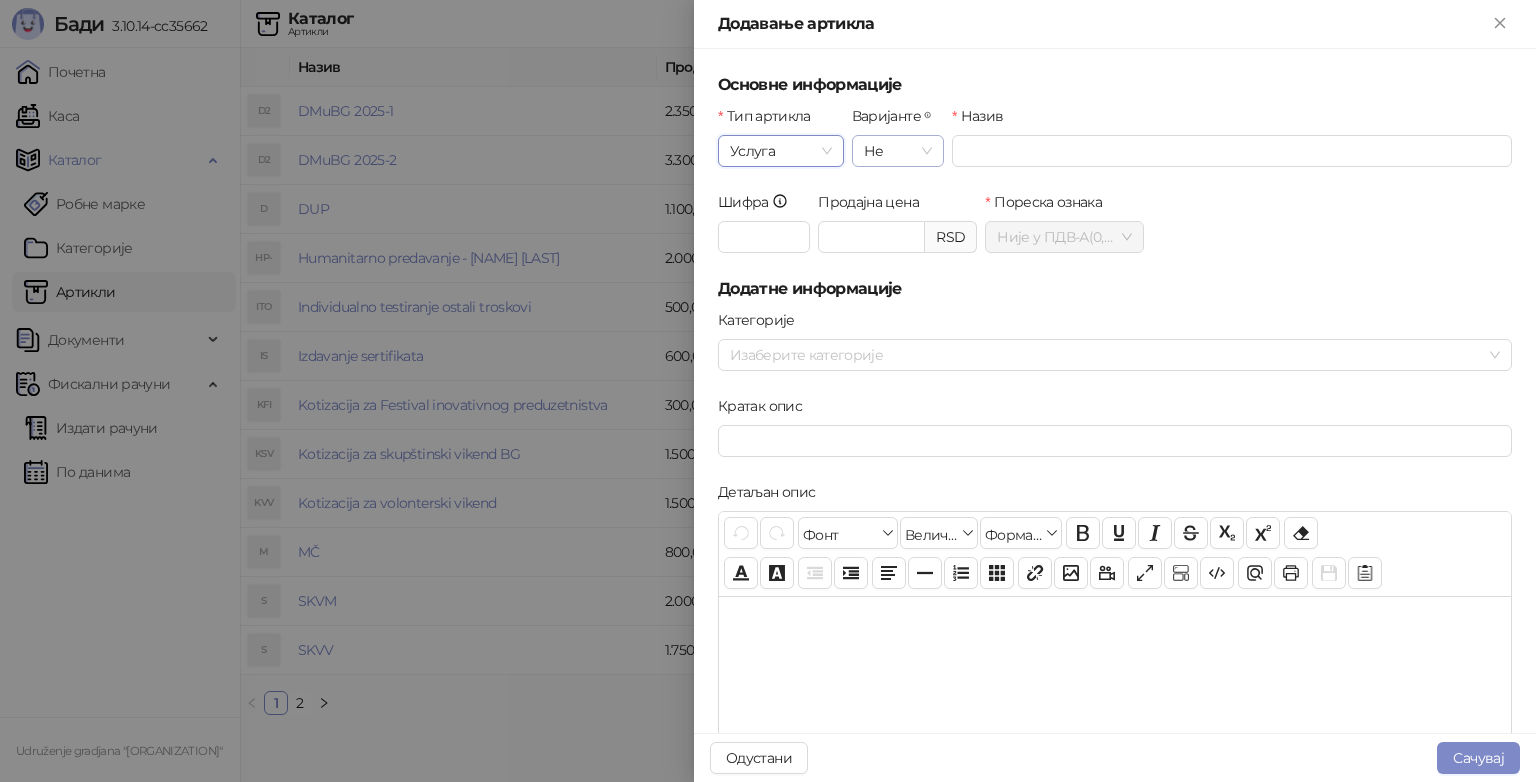 click on "Не" at bounding box center [898, 151] 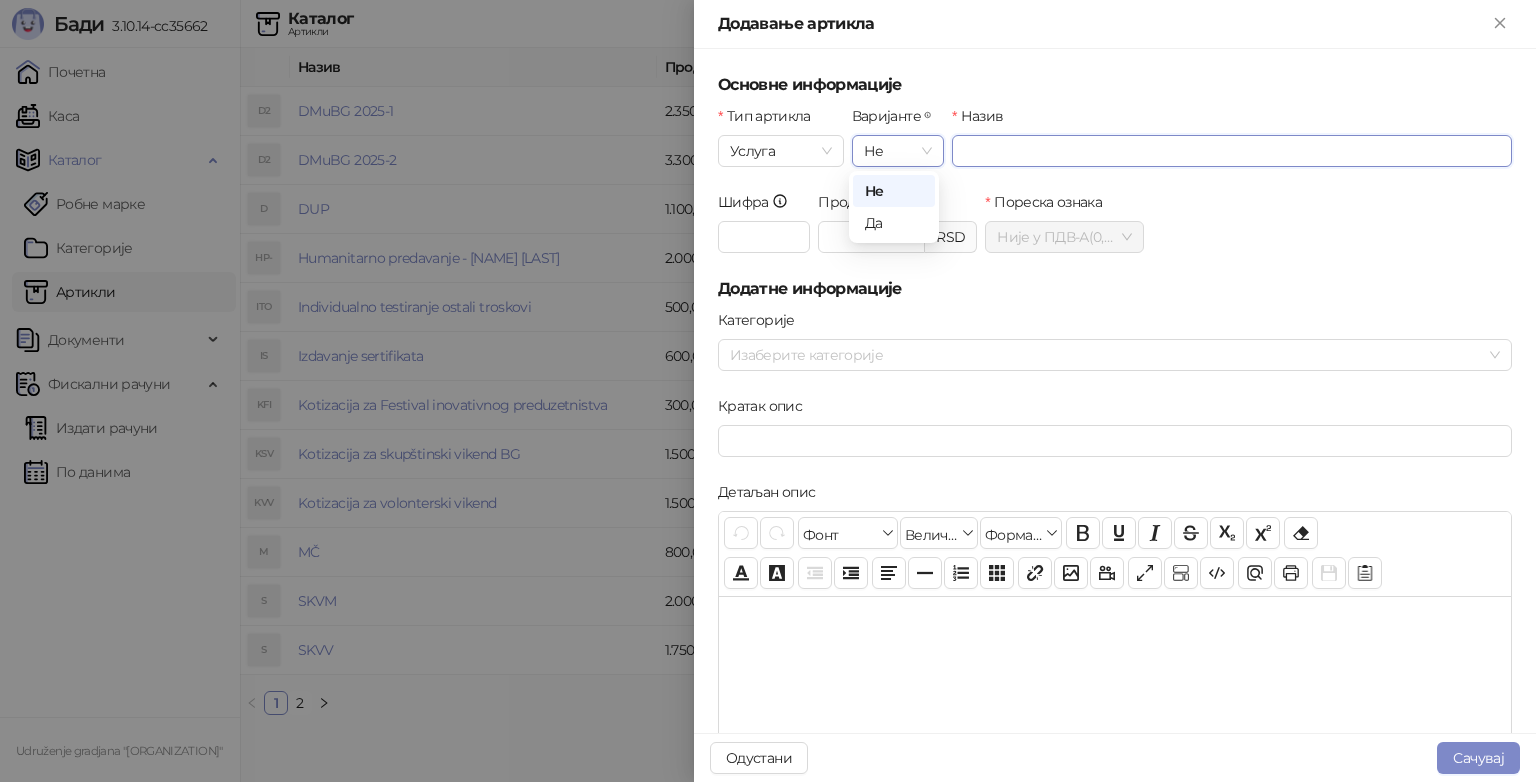 click on "Назив" at bounding box center (1232, 151) 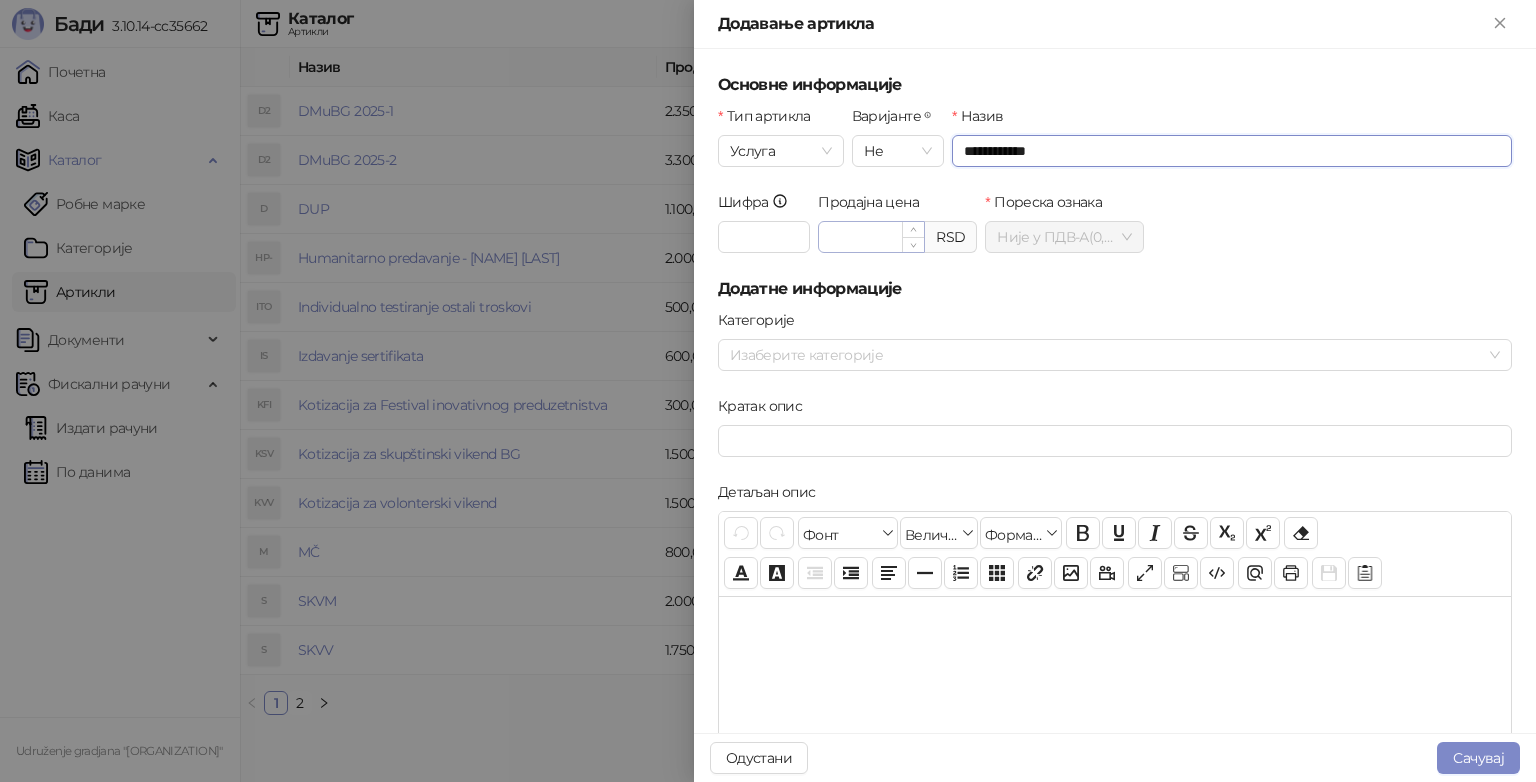 type on "**********" 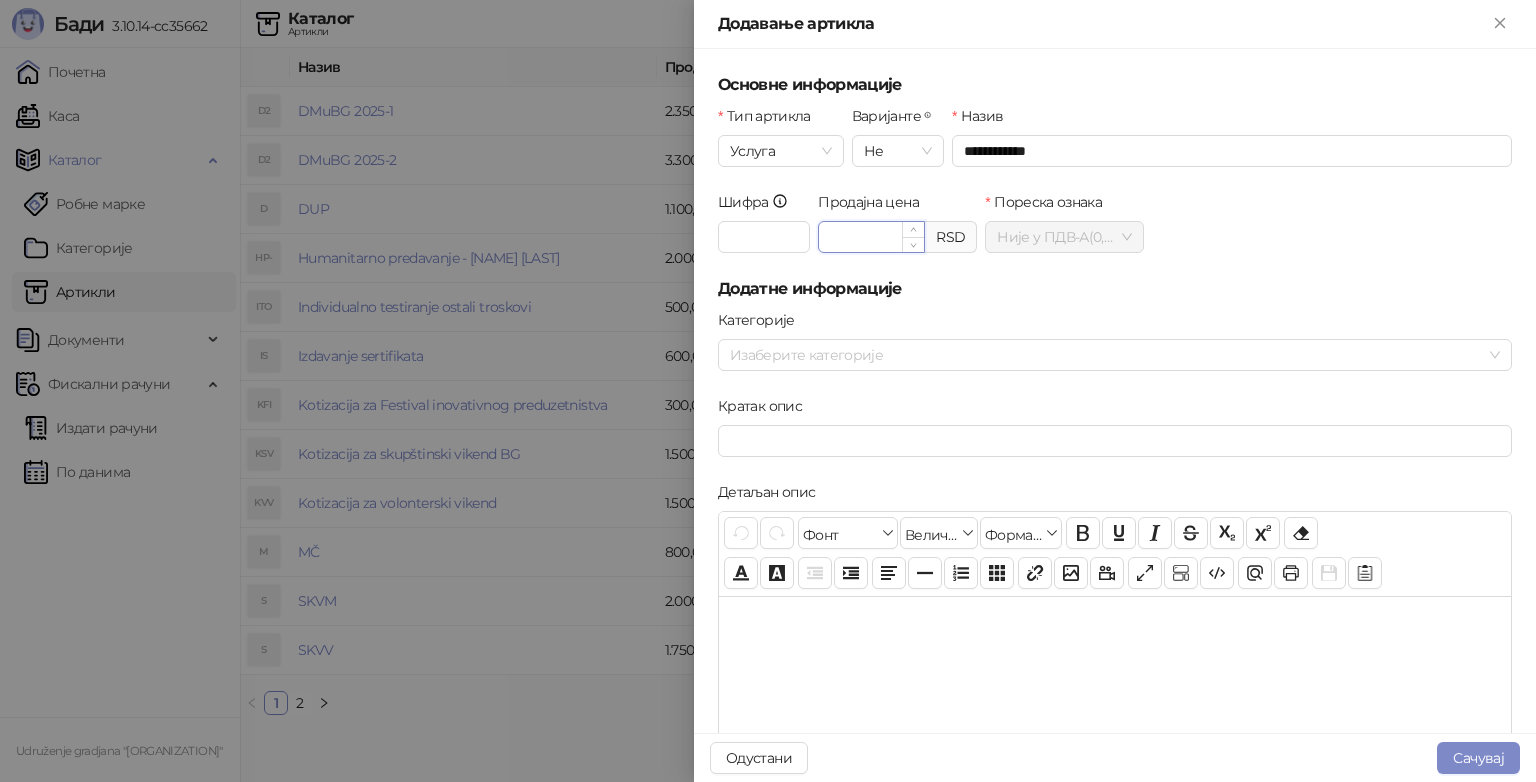 click on "Продајна цена" at bounding box center (871, 237) 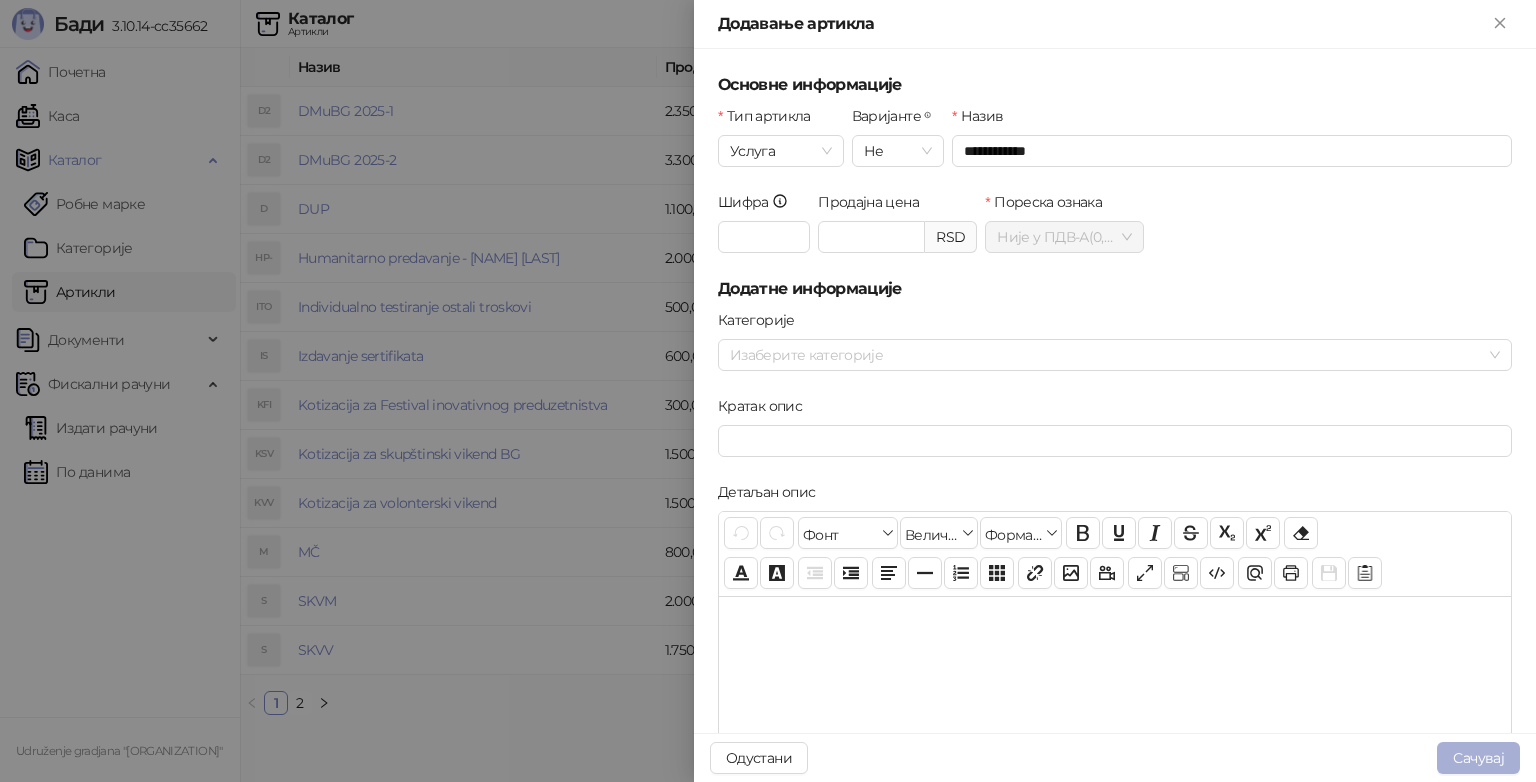 type on "*******" 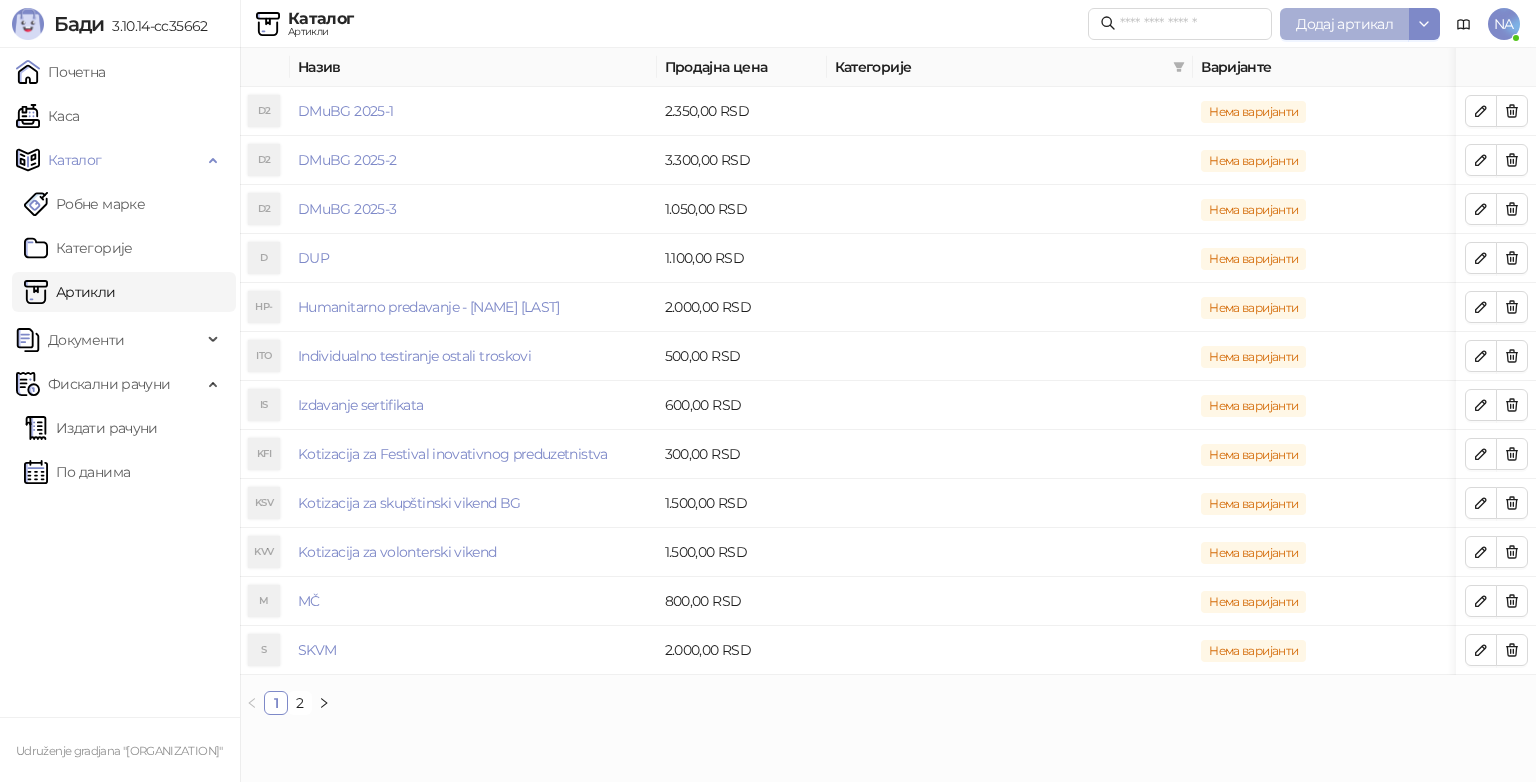 click on "Додај артикал" at bounding box center (1344, 24) 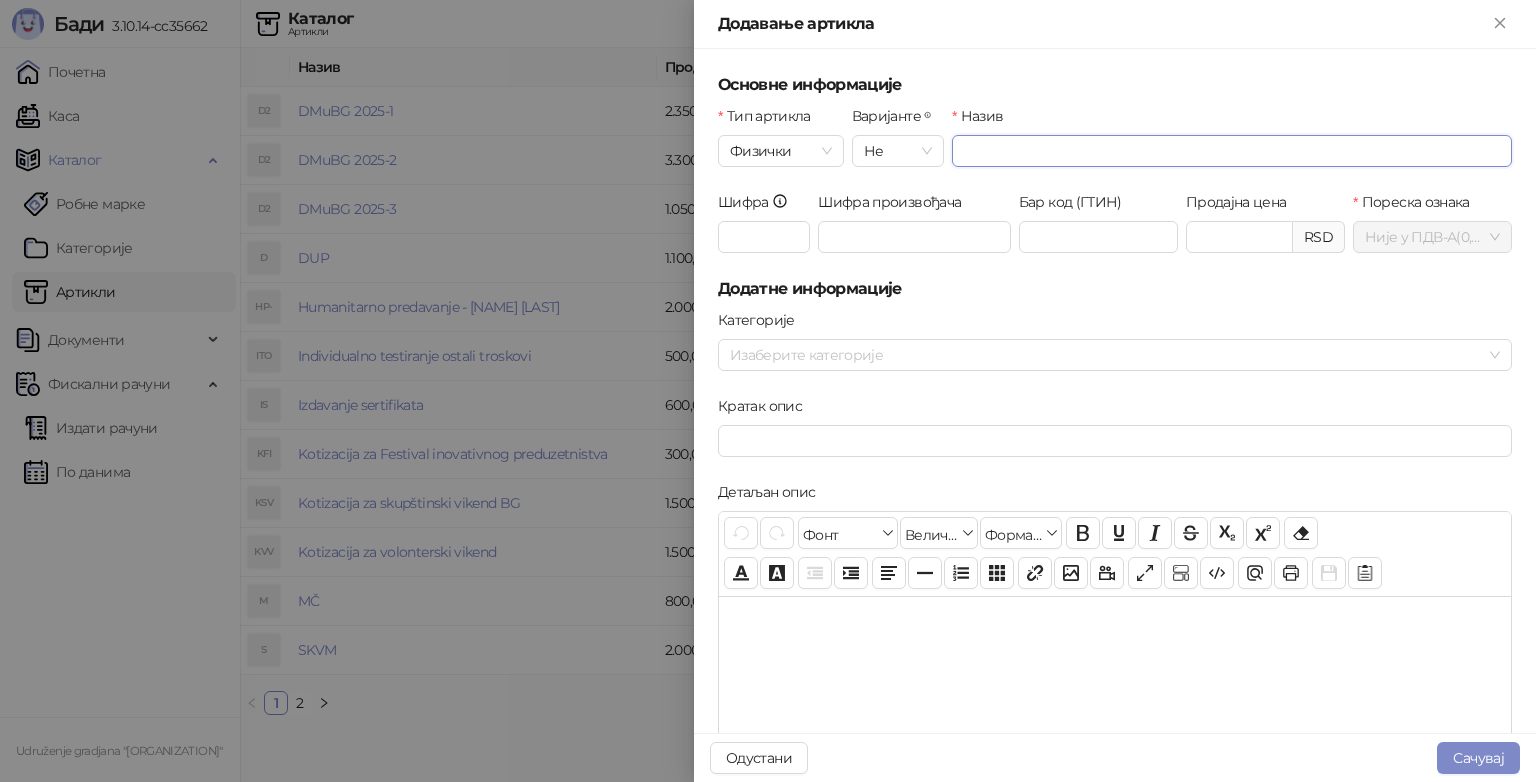 click on "Назив" at bounding box center [1232, 151] 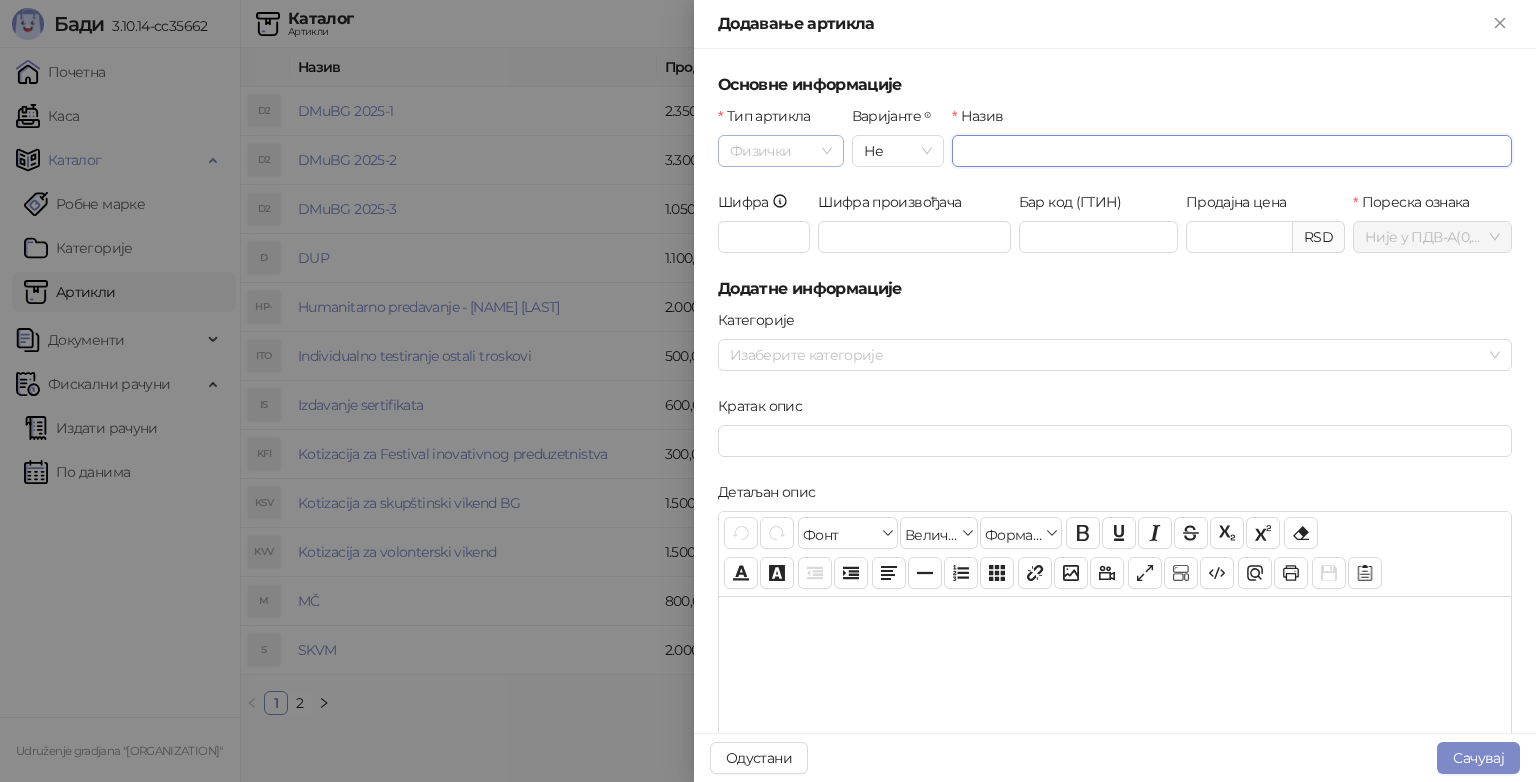 click on "Физички" at bounding box center [781, 151] 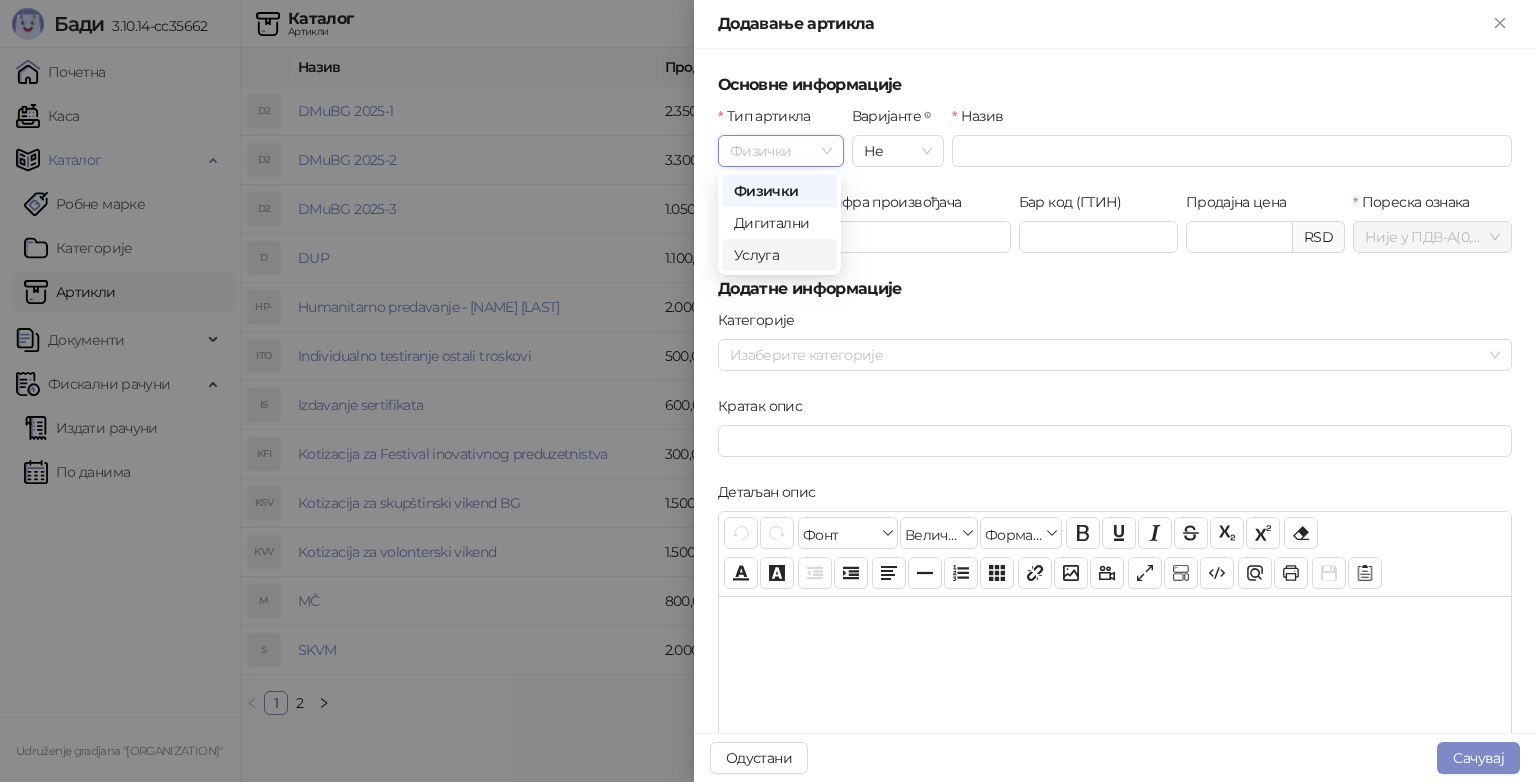 click on "Услуга" at bounding box center [779, 255] 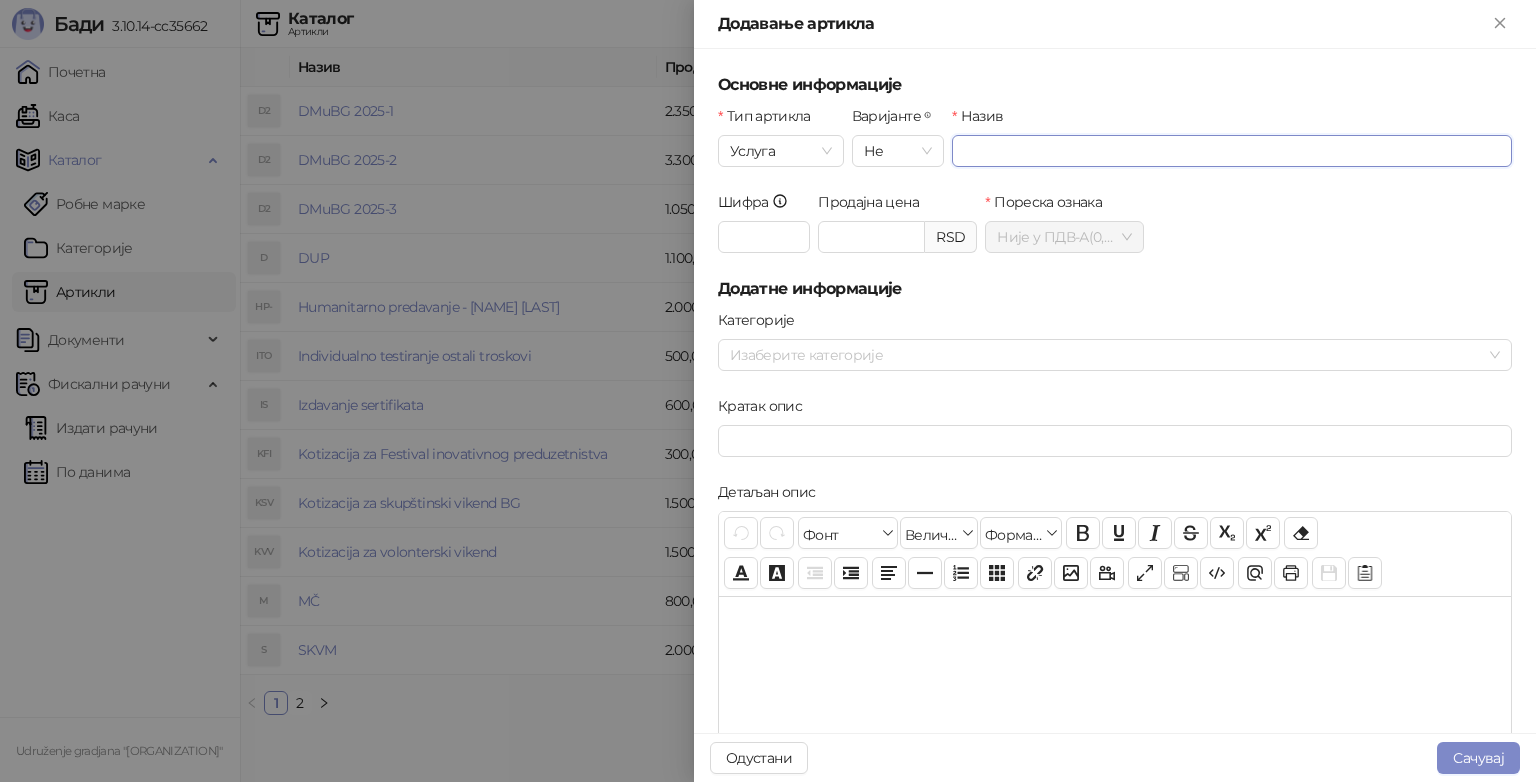 click on "Назив" at bounding box center [1232, 151] 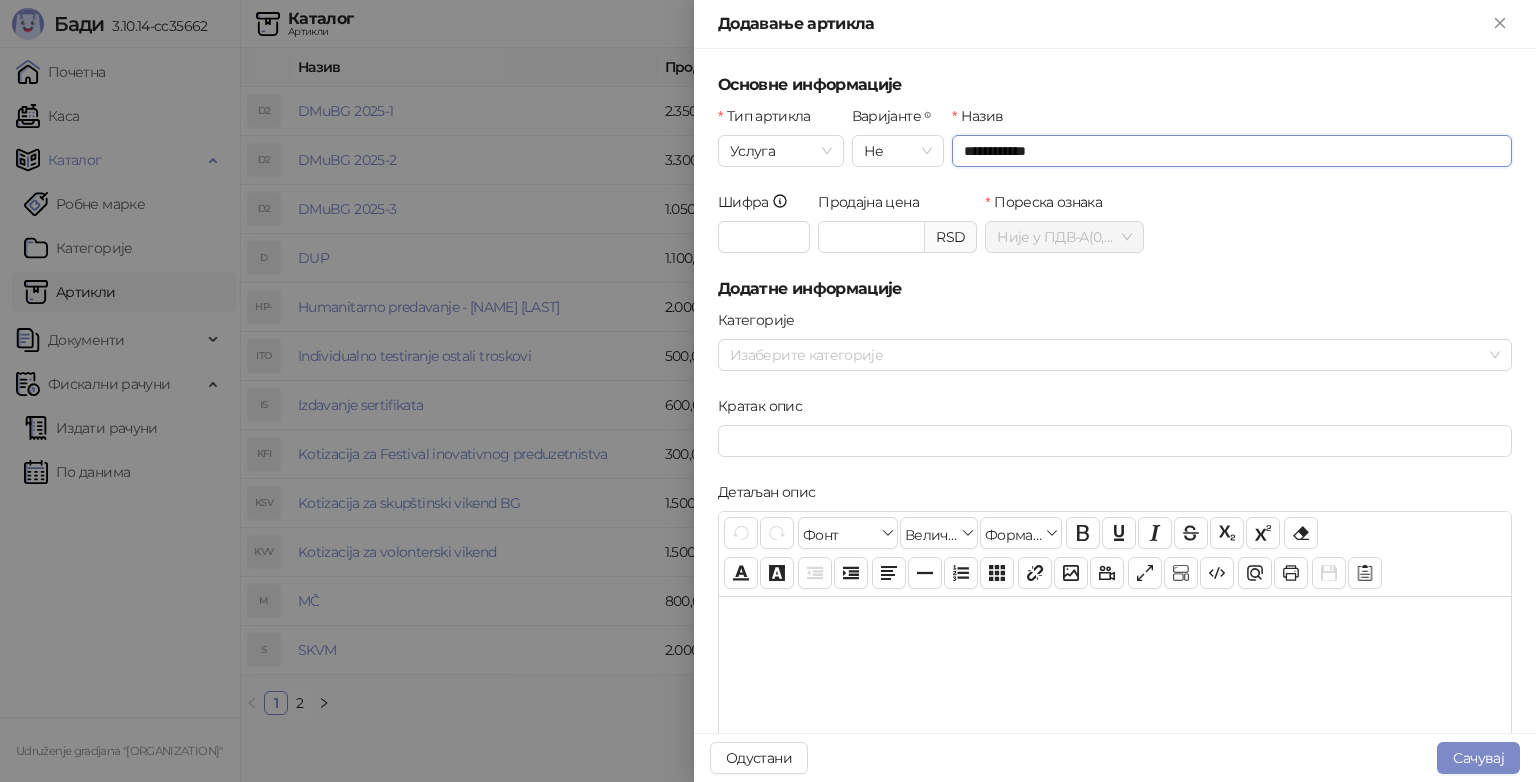 type on "**********" 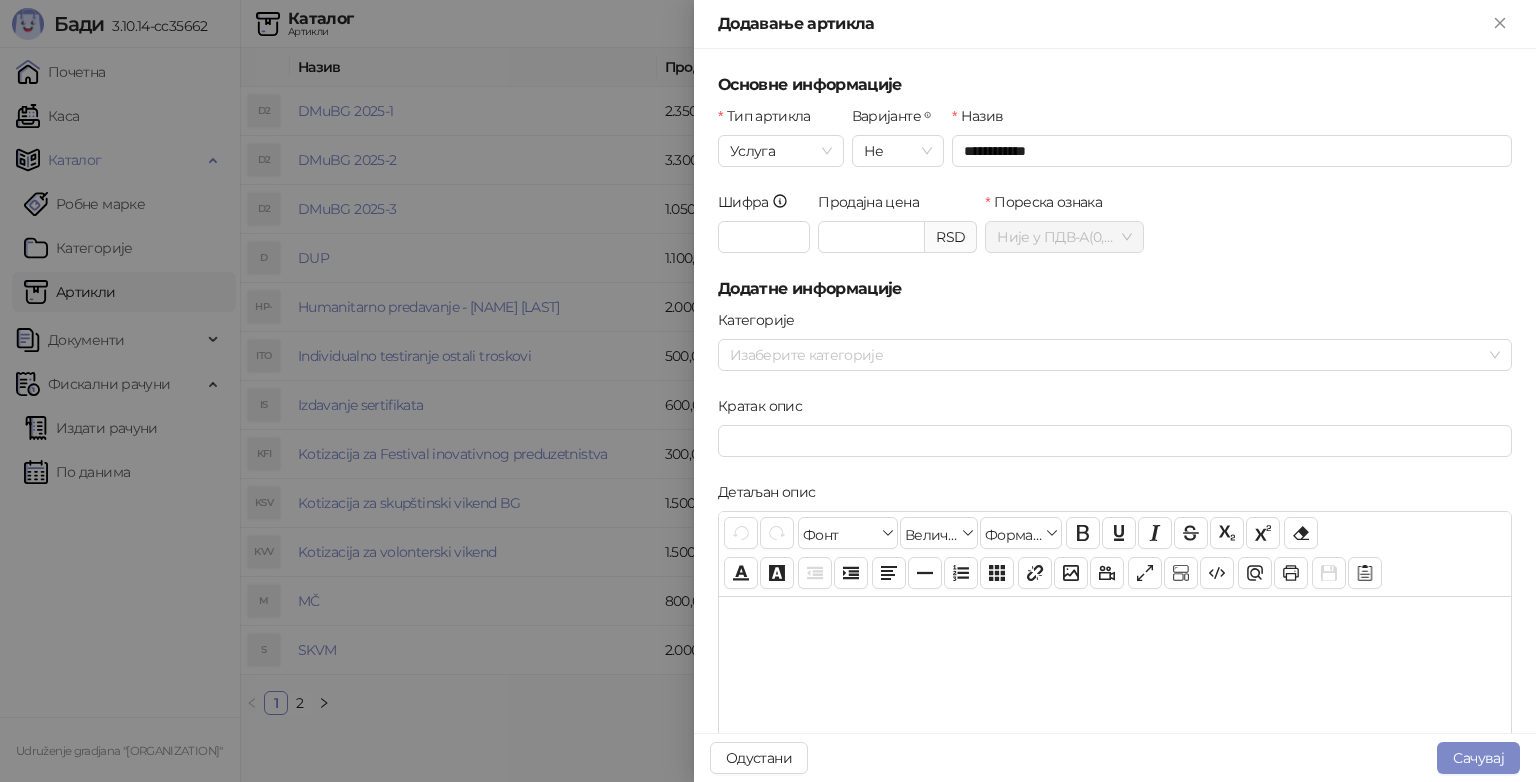 click on "Продајна цена RSD" at bounding box center [897, 234] 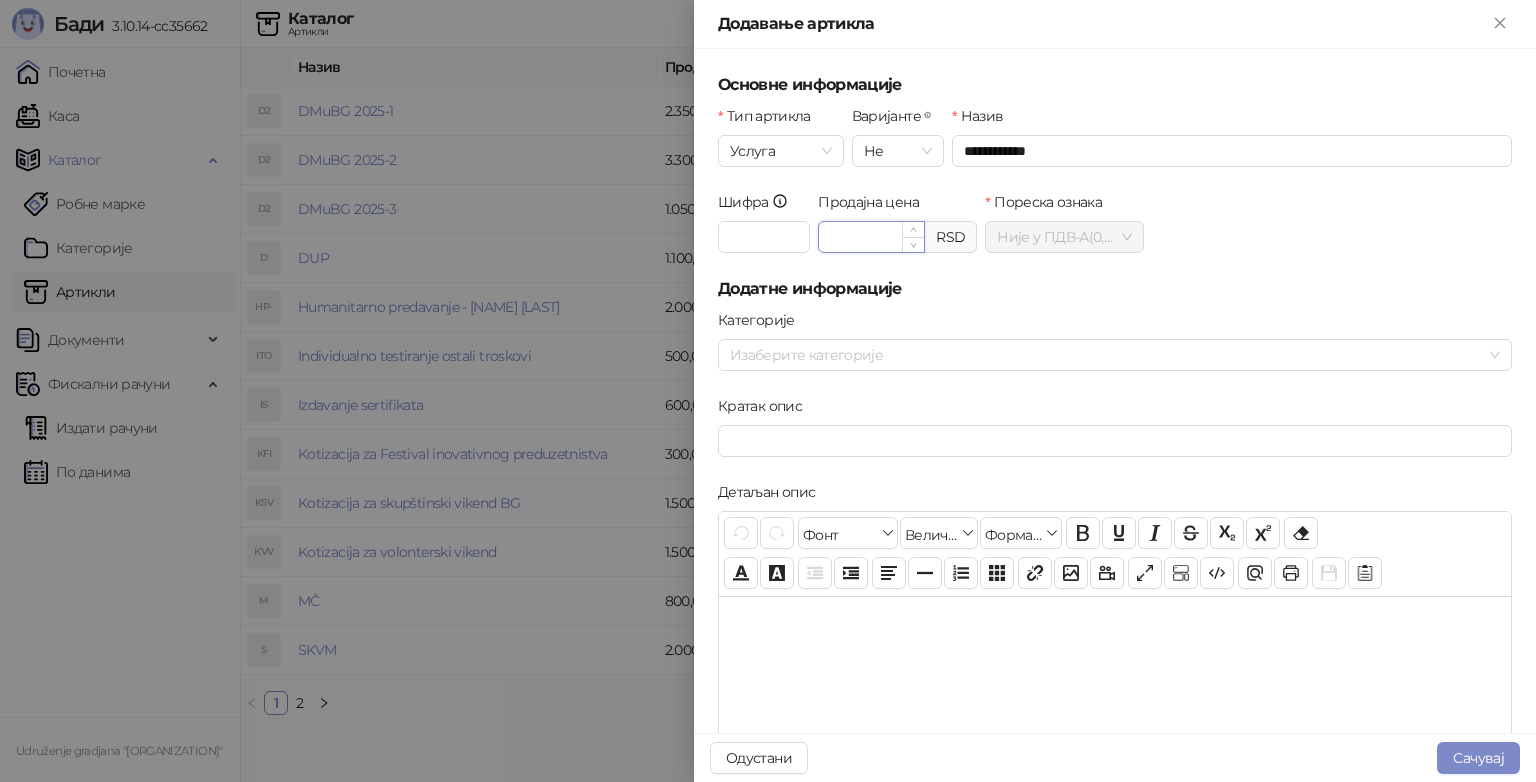 click on "Продајна цена" at bounding box center [871, 237] 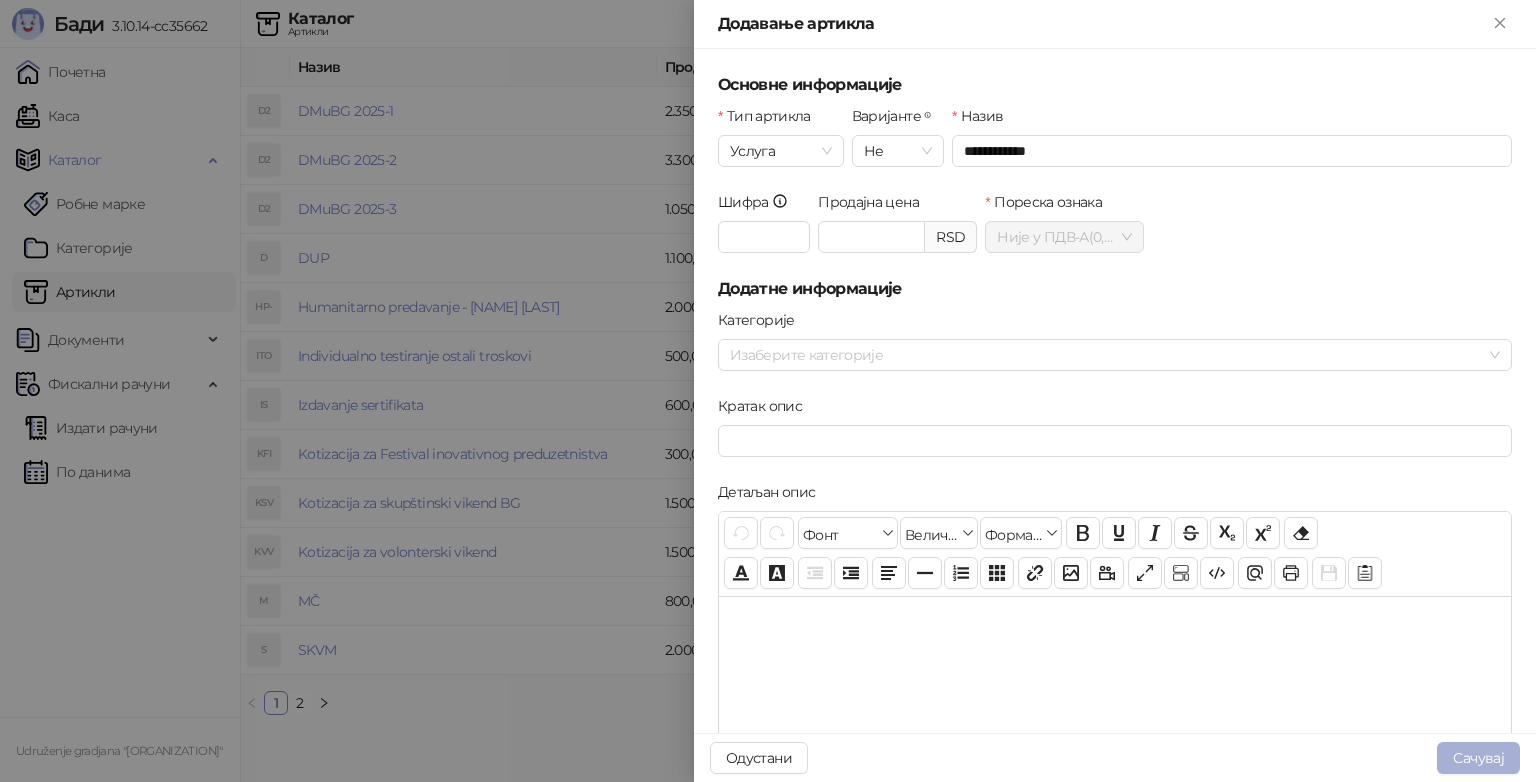 type on "******" 